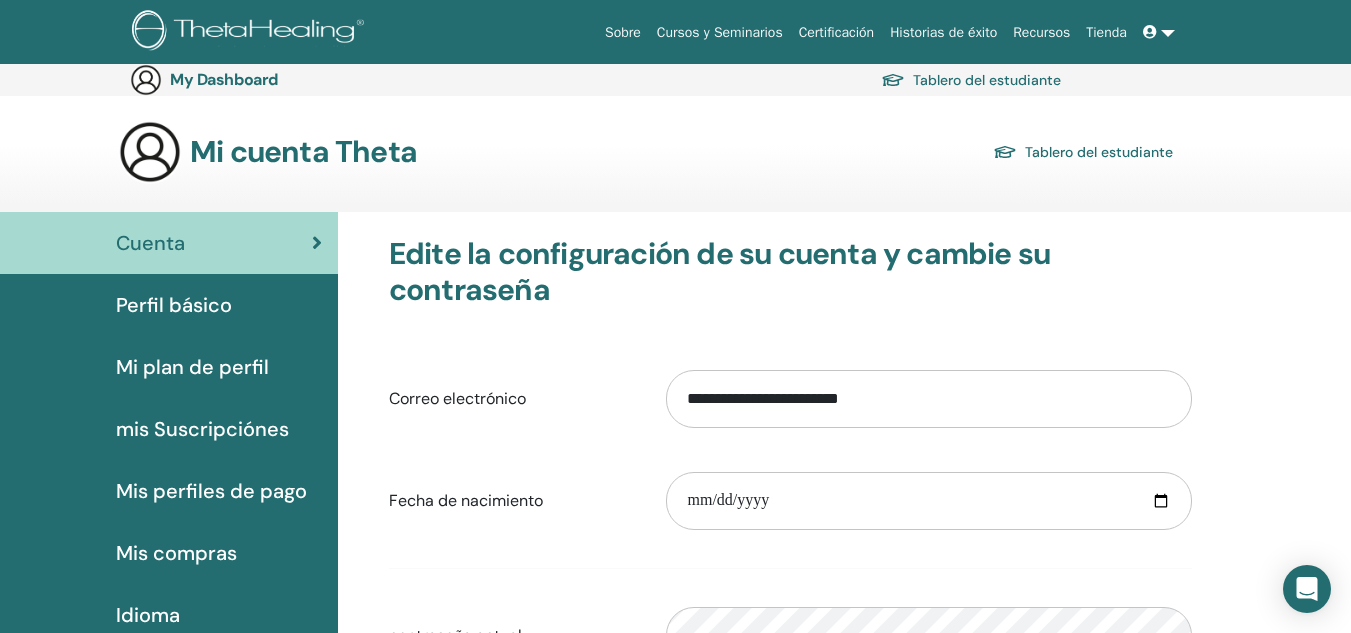 scroll, scrollTop: 232, scrollLeft: 0, axis: vertical 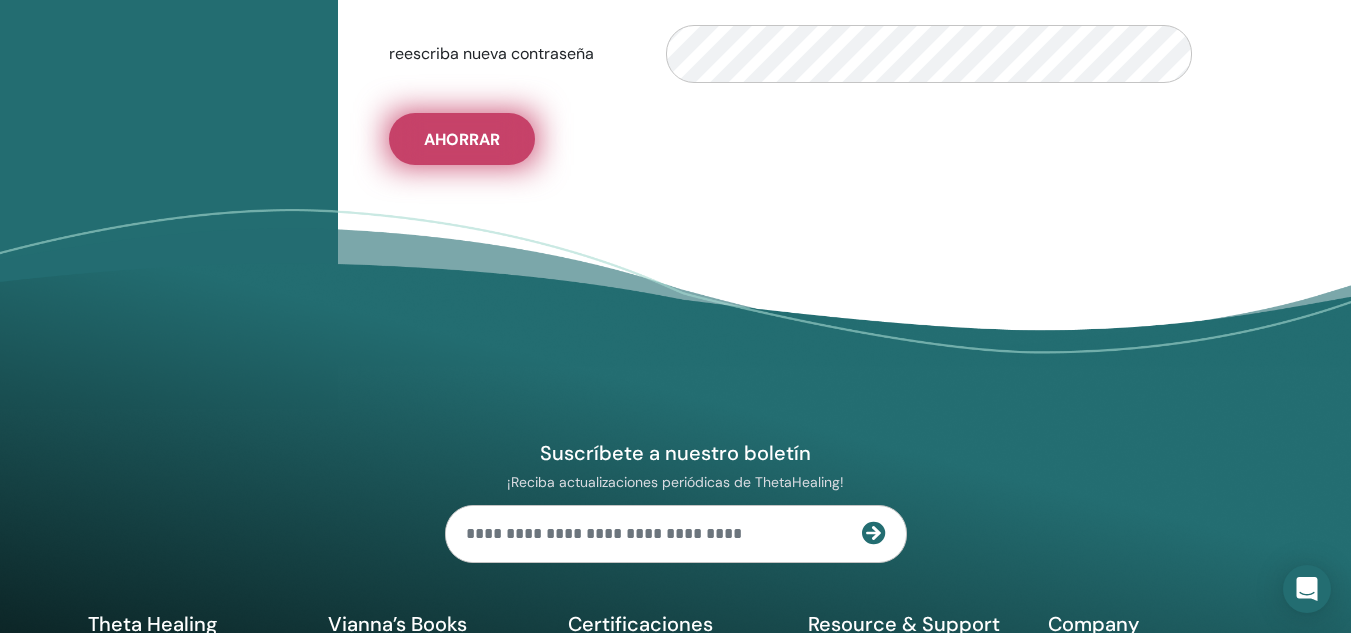 click on "Ahorrar" at bounding box center (462, 139) 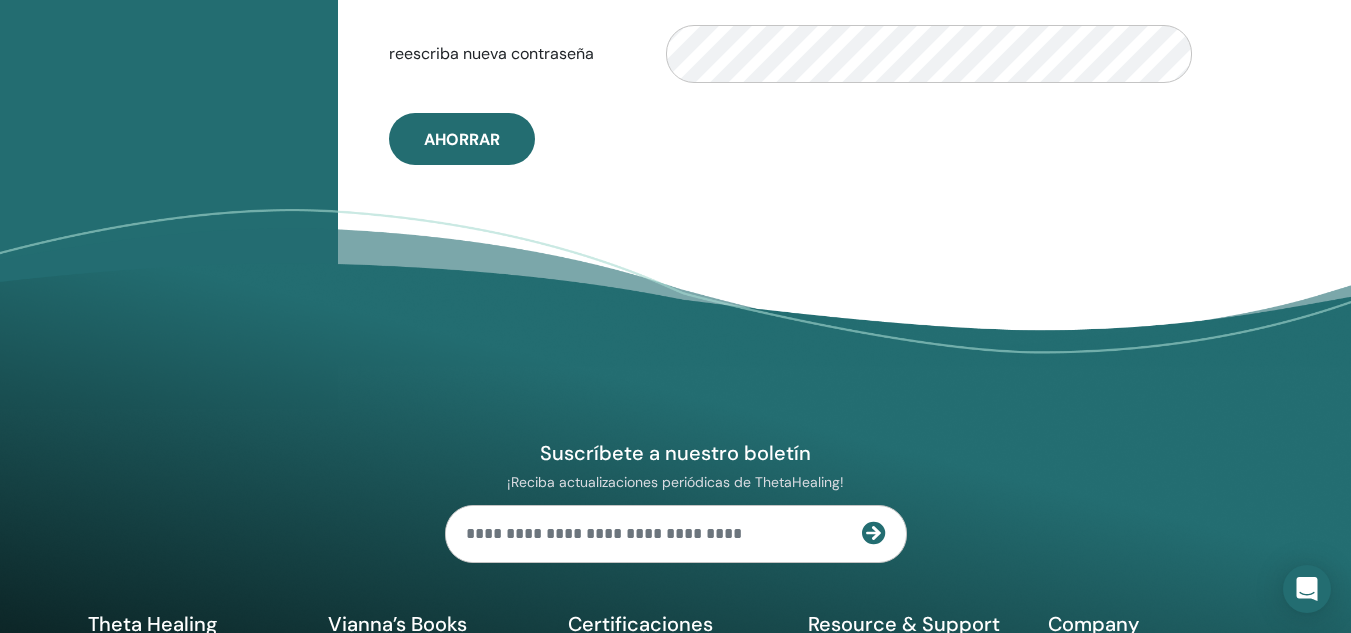 scroll, scrollTop: 232, scrollLeft: 0, axis: vertical 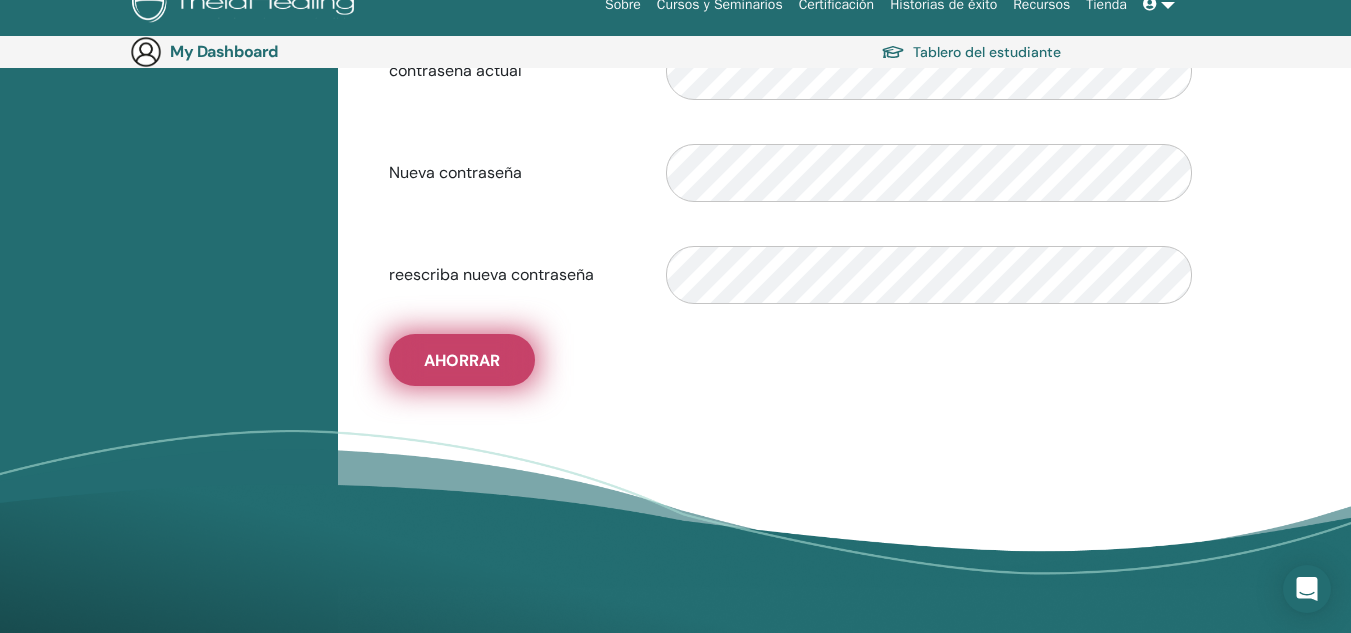 click on "Ahorrar" at bounding box center (462, 360) 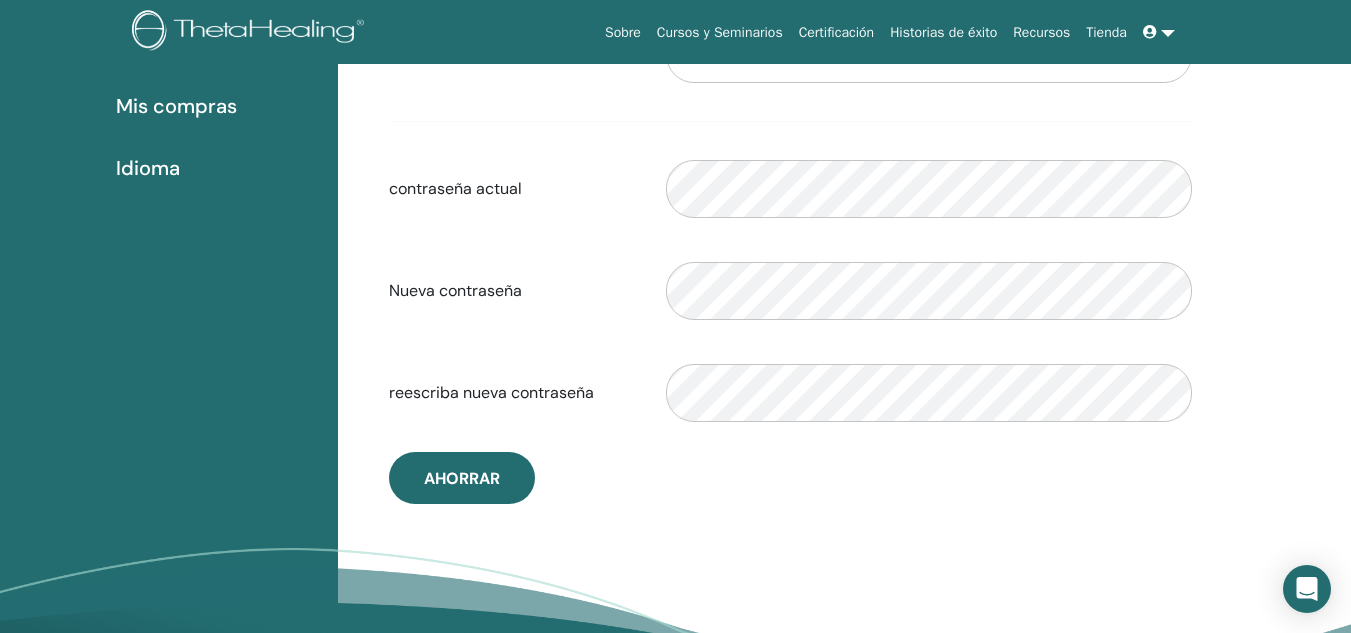 scroll, scrollTop: 33, scrollLeft: 0, axis: vertical 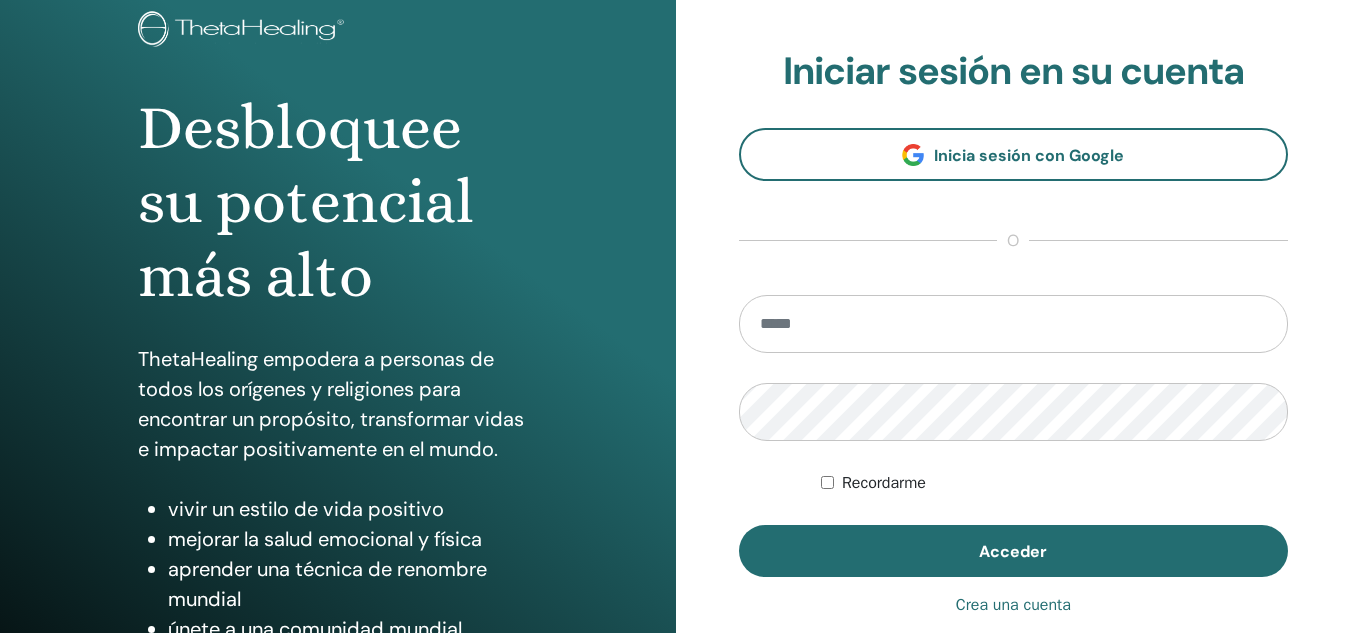 click at bounding box center (1014, 324) 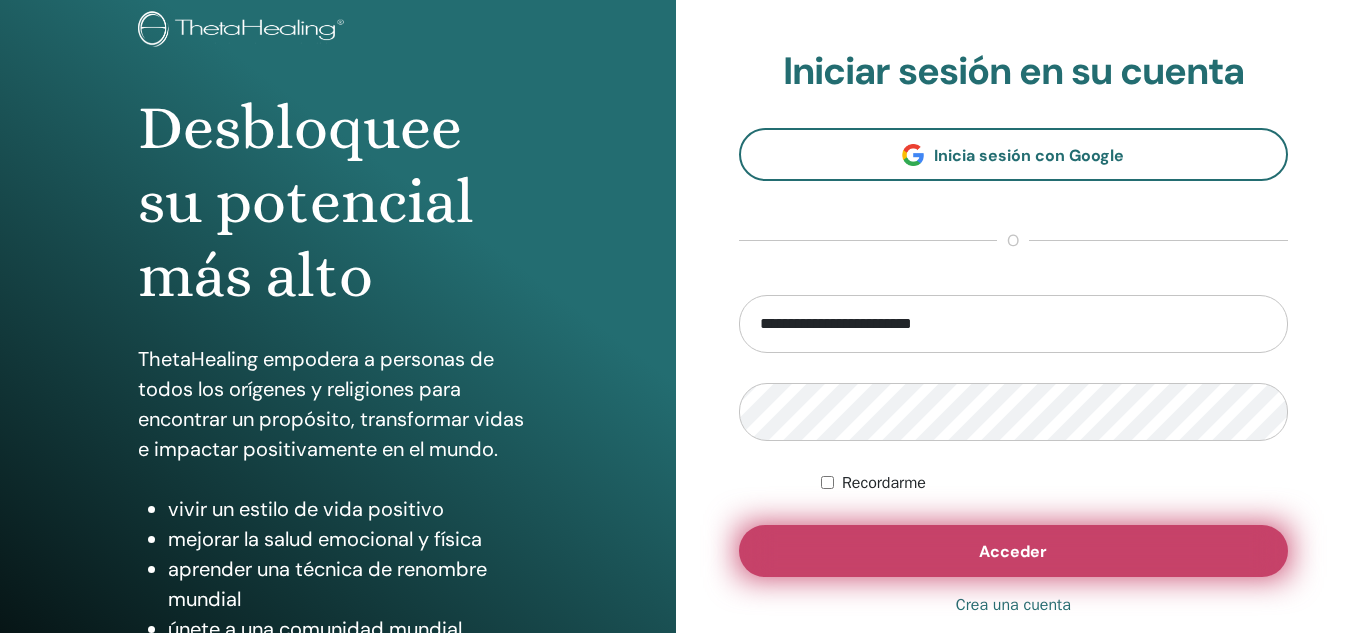click on "Acceder" at bounding box center (1014, 551) 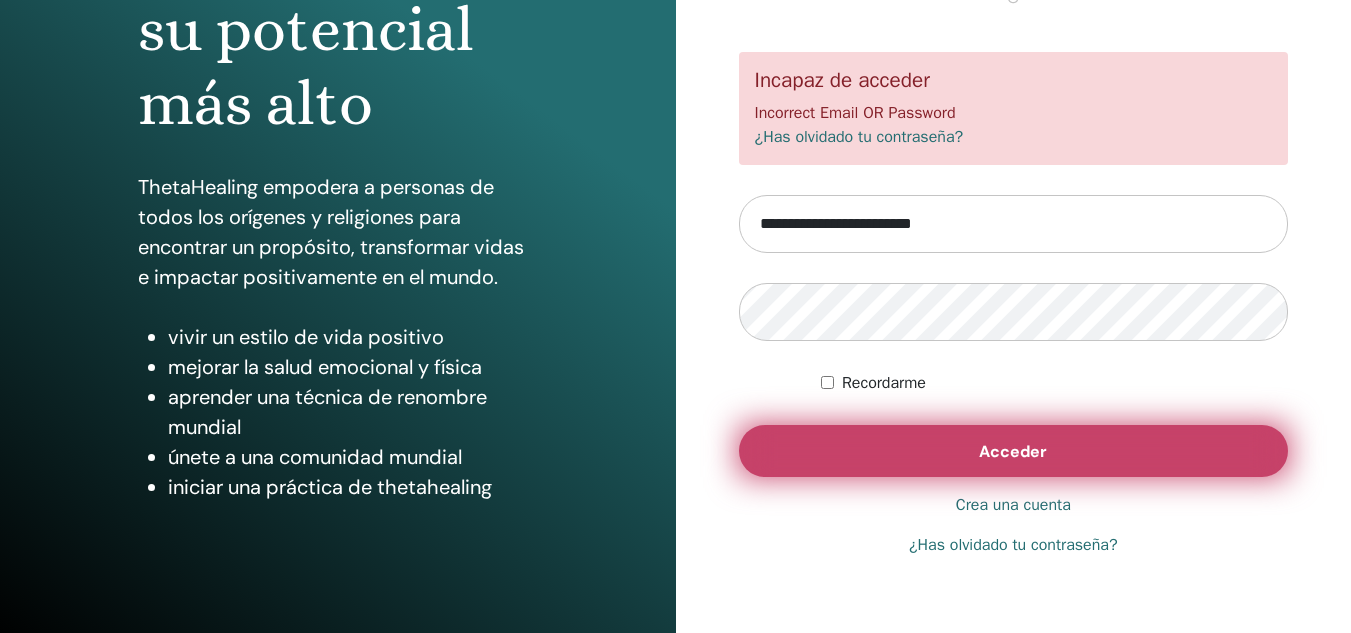 scroll, scrollTop: 300, scrollLeft: 0, axis: vertical 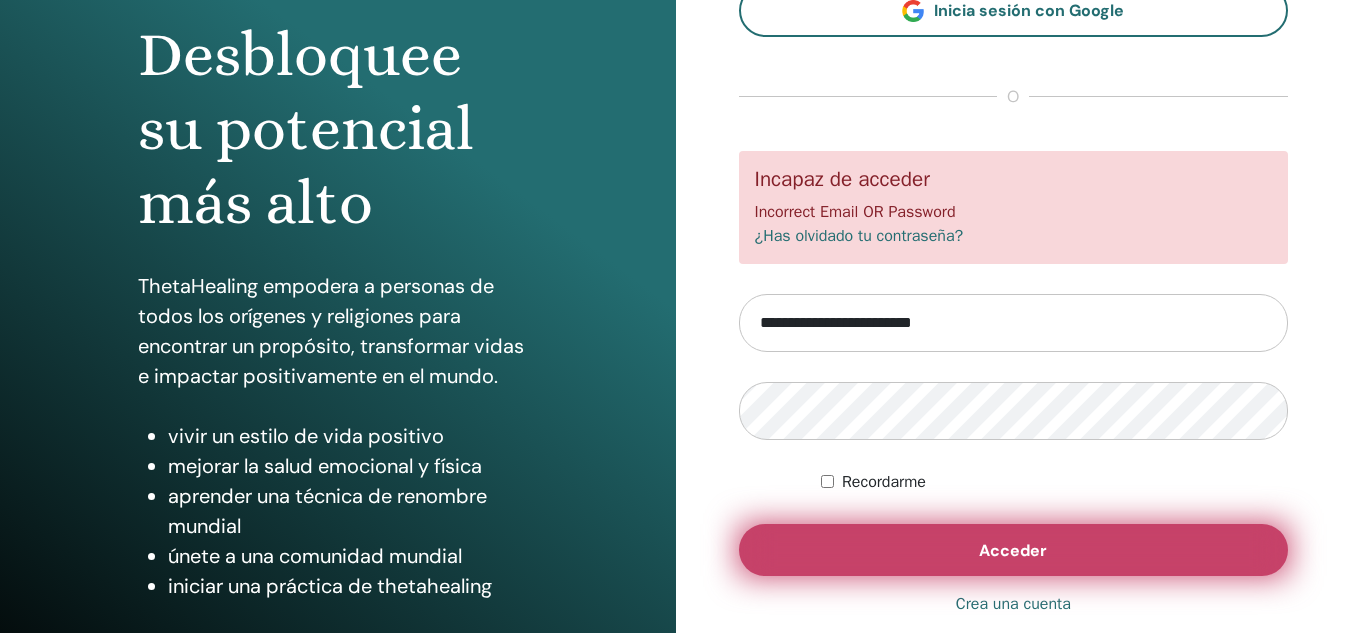click on "Acceder" at bounding box center (1014, 550) 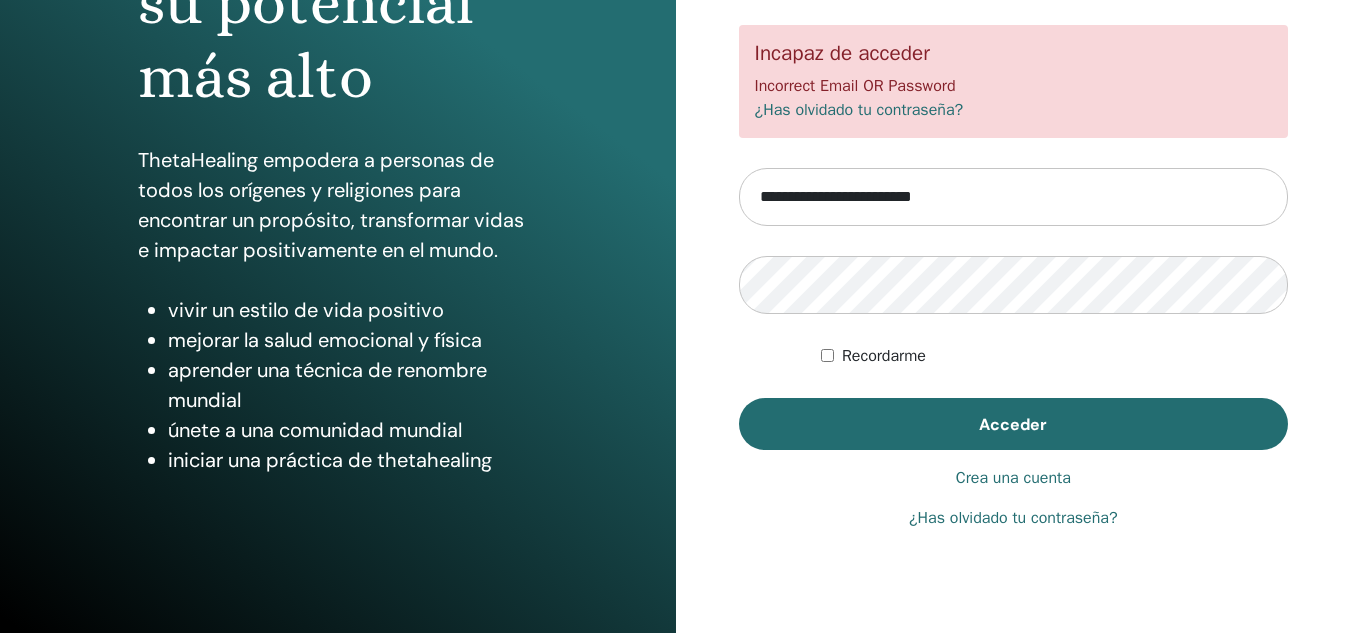 scroll, scrollTop: 327, scrollLeft: 0, axis: vertical 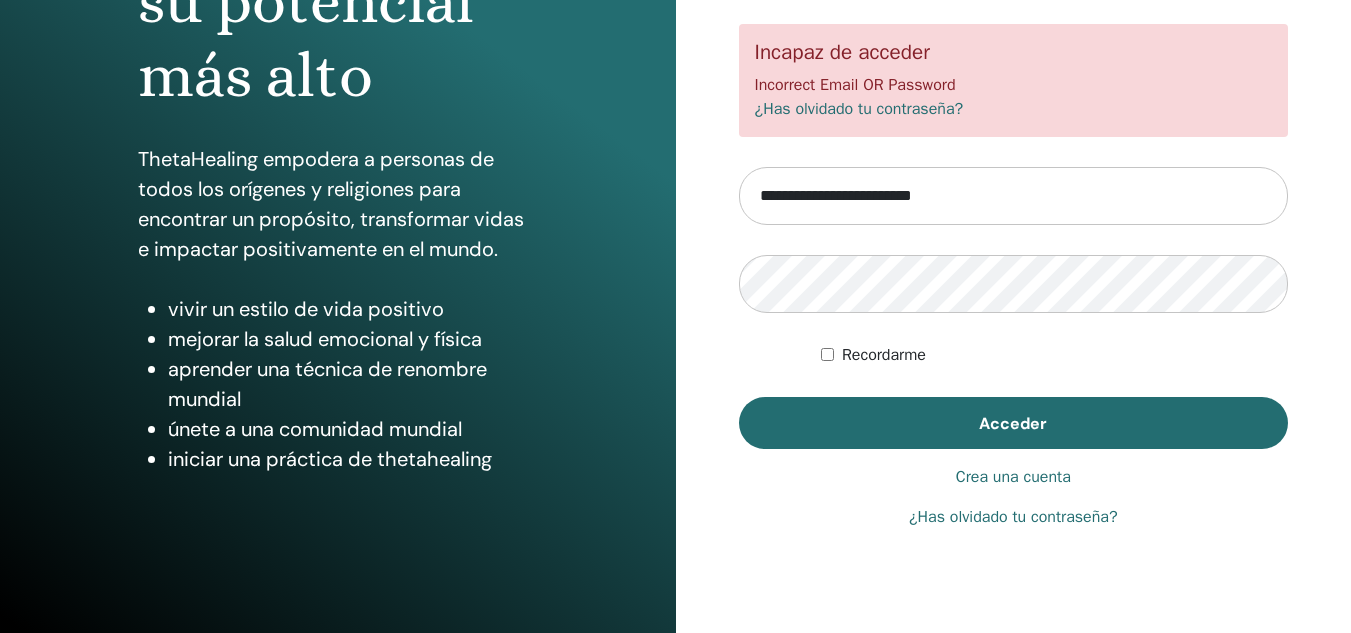click on "¿Has olvidado tu contraseña?" at bounding box center (1013, 517) 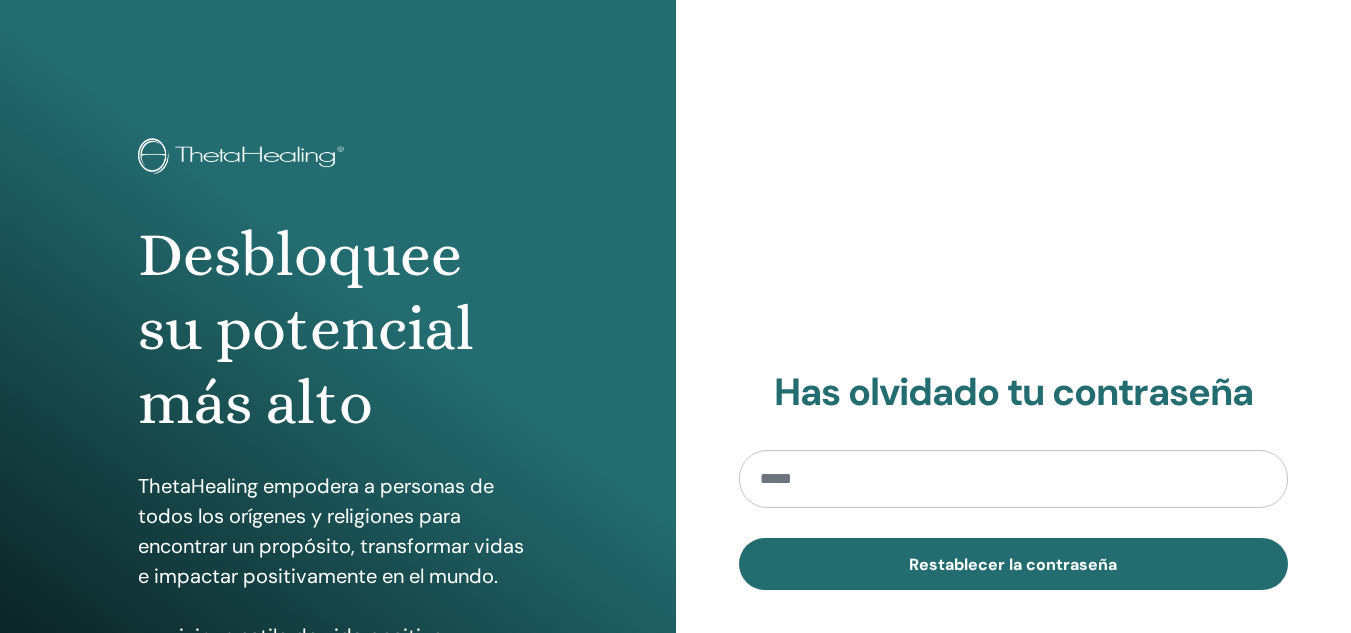 scroll, scrollTop: 0, scrollLeft: 0, axis: both 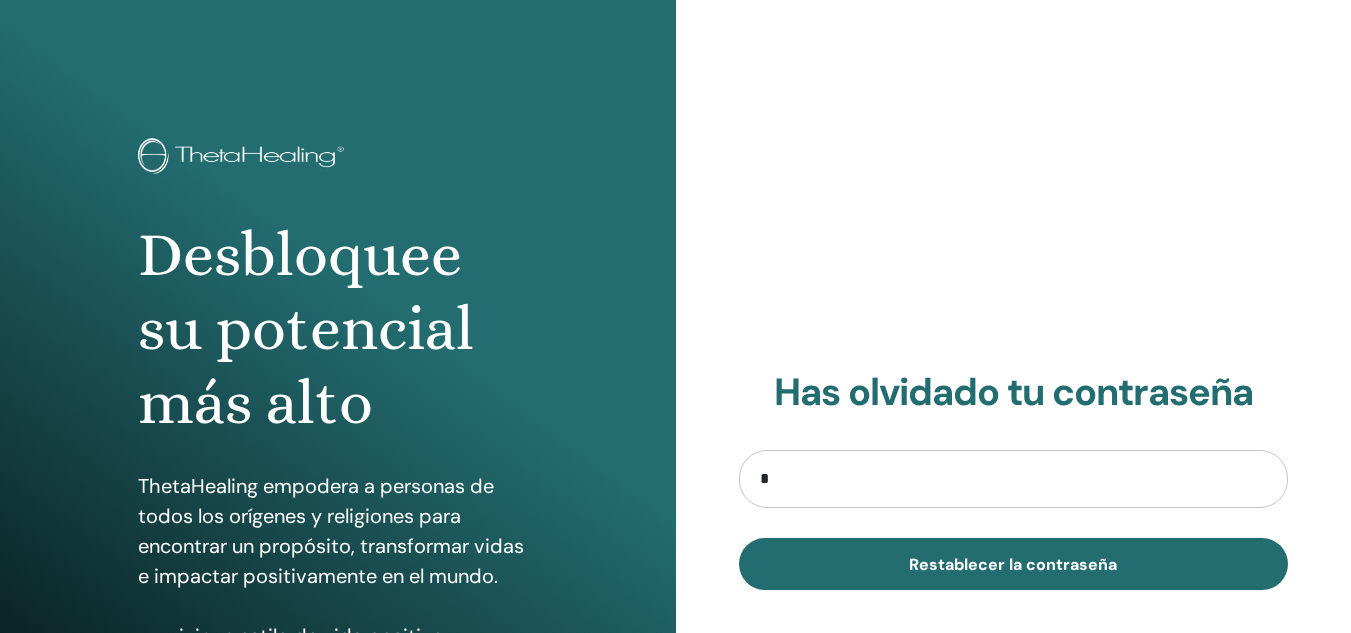 type on "**********" 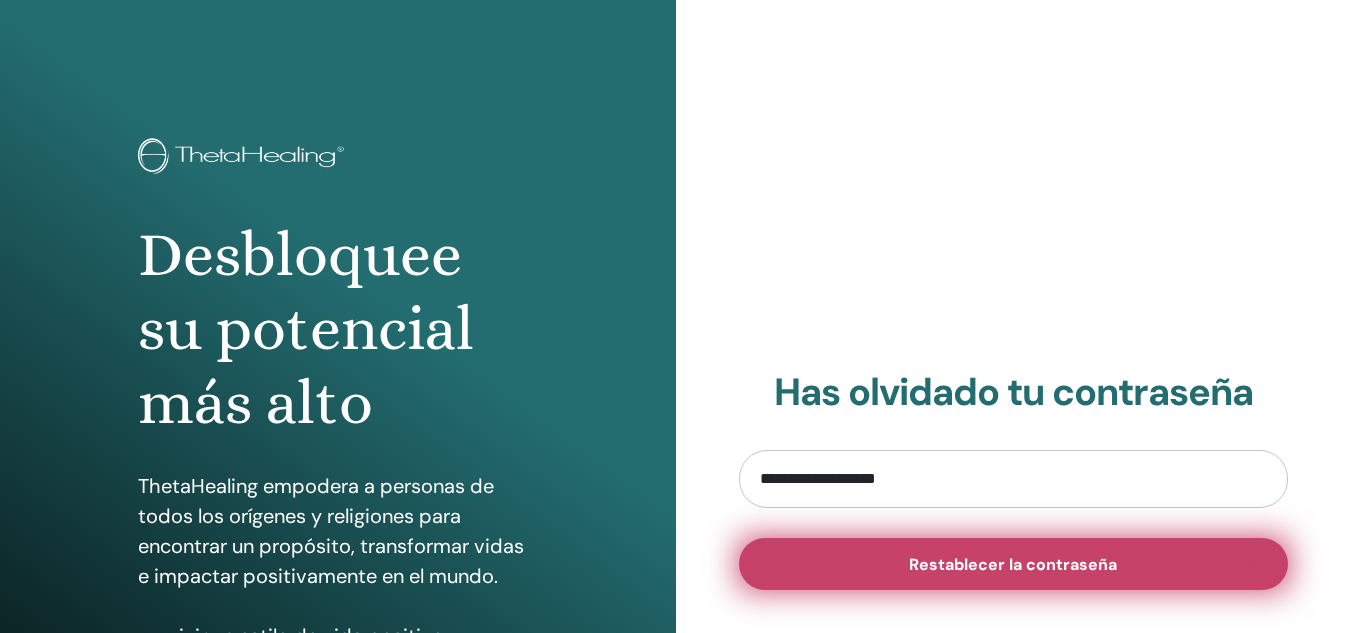 click on "Restablecer la contraseña" at bounding box center (1013, 564) 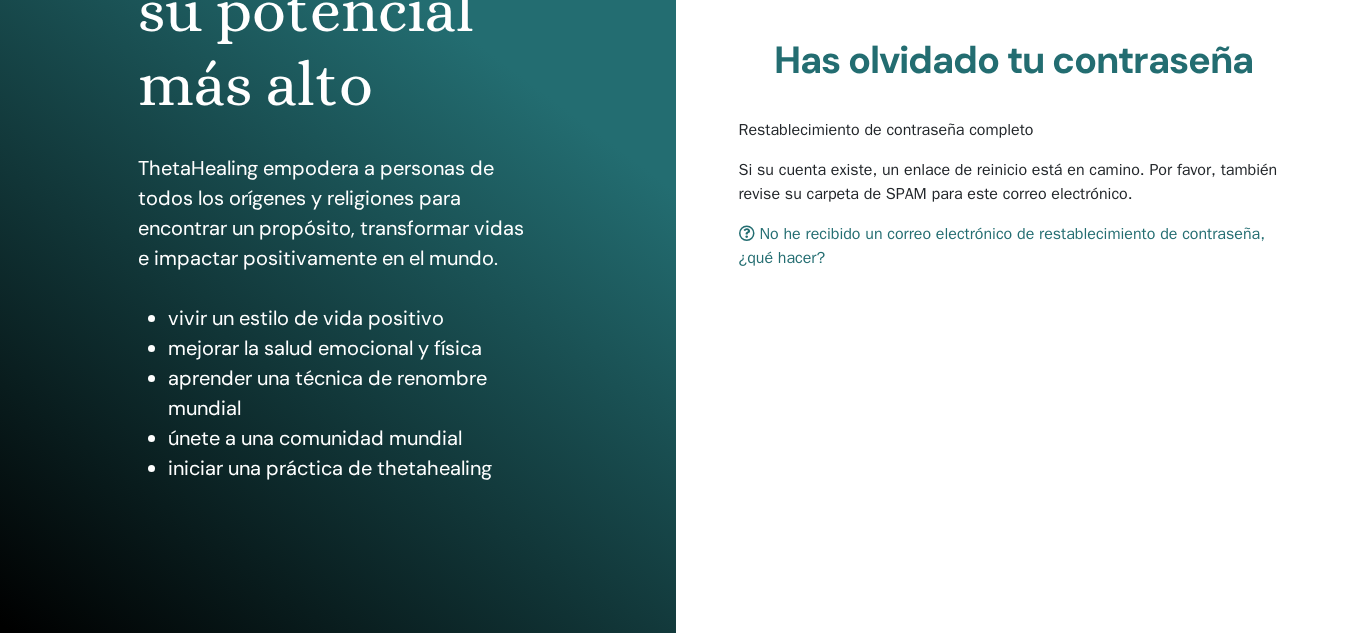 scroll, scrollTop: 327, scrollLeft: 0, axis: vertical 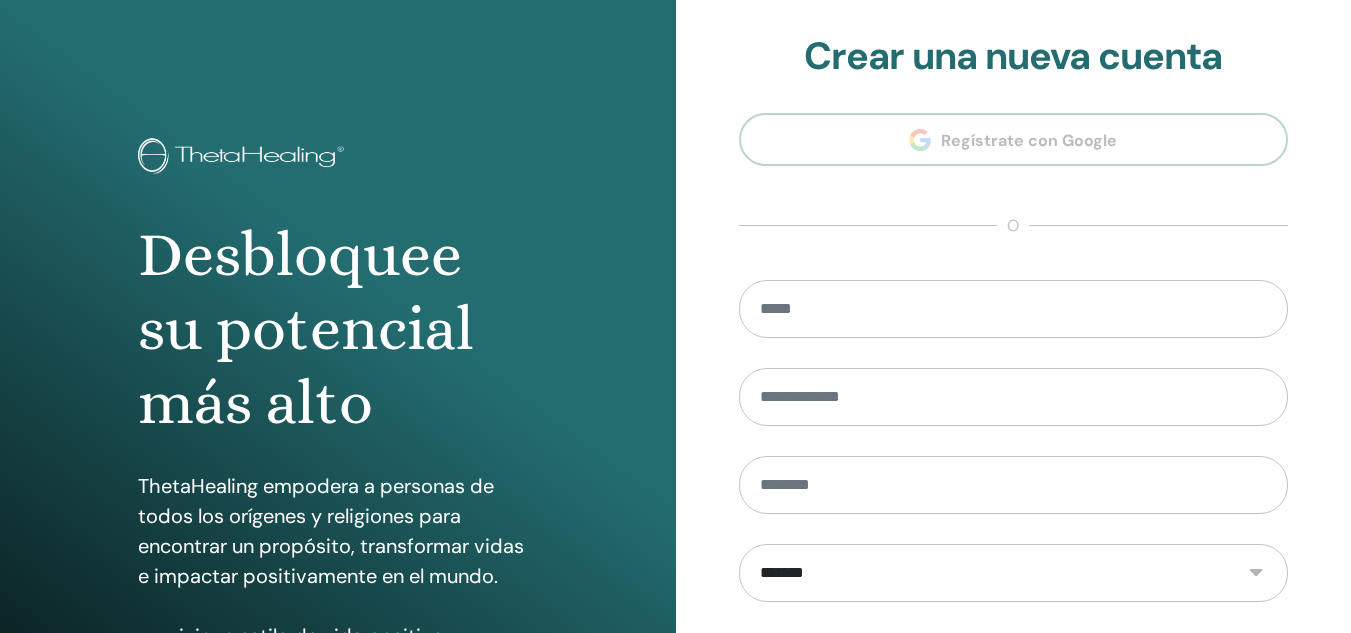 drag, startPoint x: 920, startPoint y: 149, endPoint x: 929, endPoint y: 156, distance: 11.401754 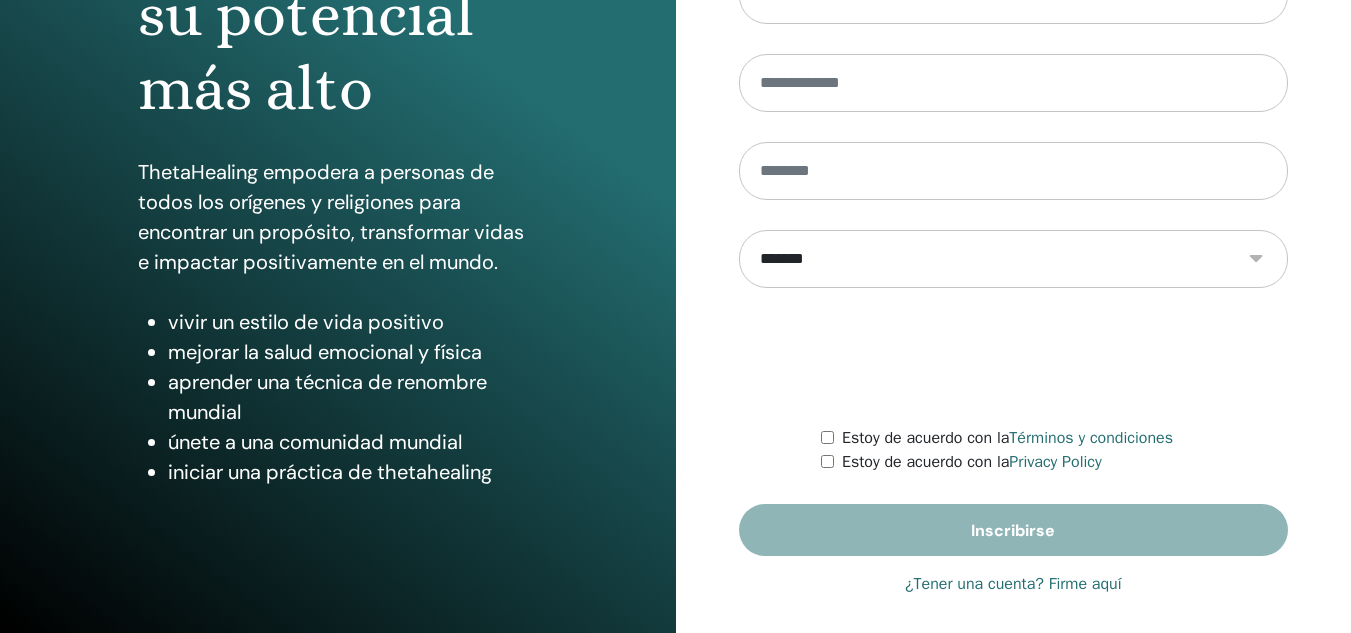 scroll, scrollTop: 327, scrollLeft: 0, axis: vertical 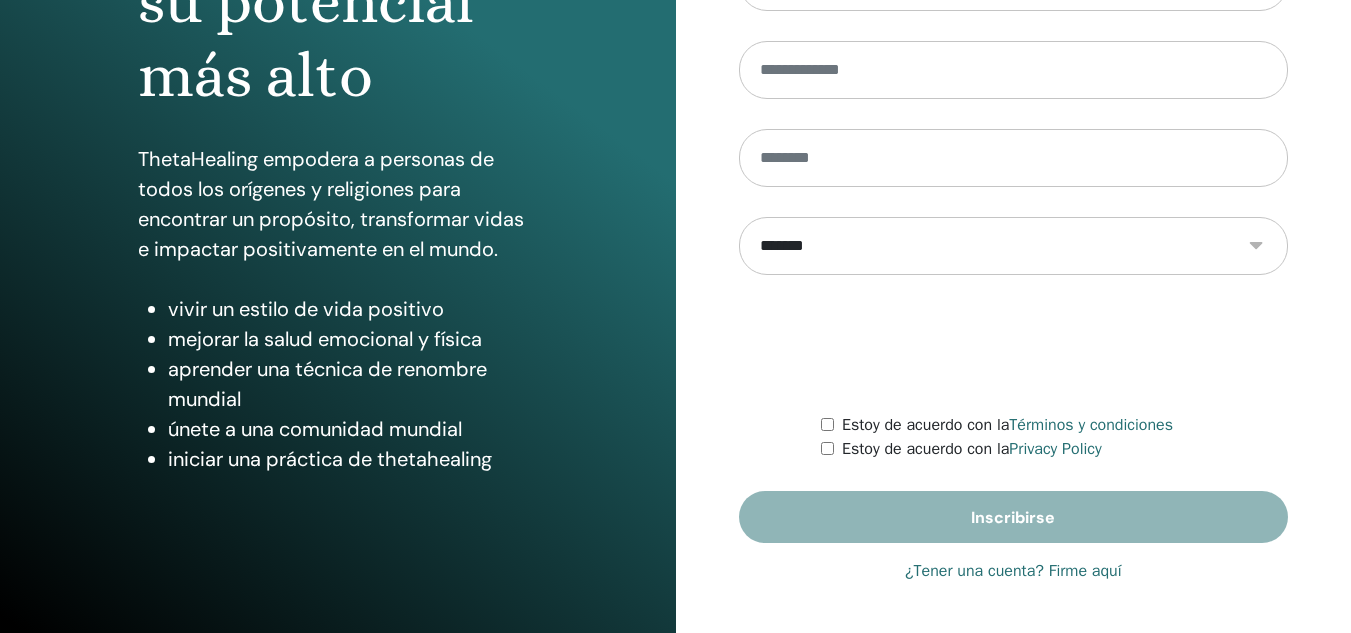 click on "¿Tener una cuenta? Firme aquí" at bounding box center [1013, 571] 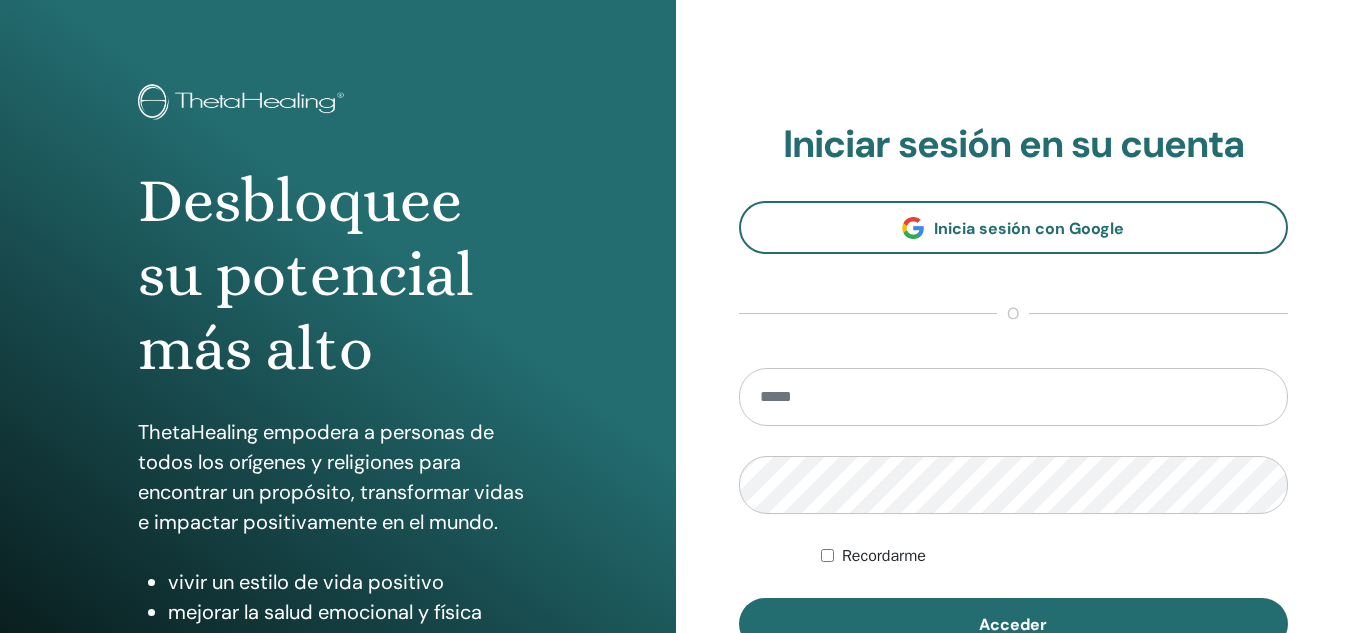 scroll, scrollTop: 0, scrollLeft: 0, axis: both 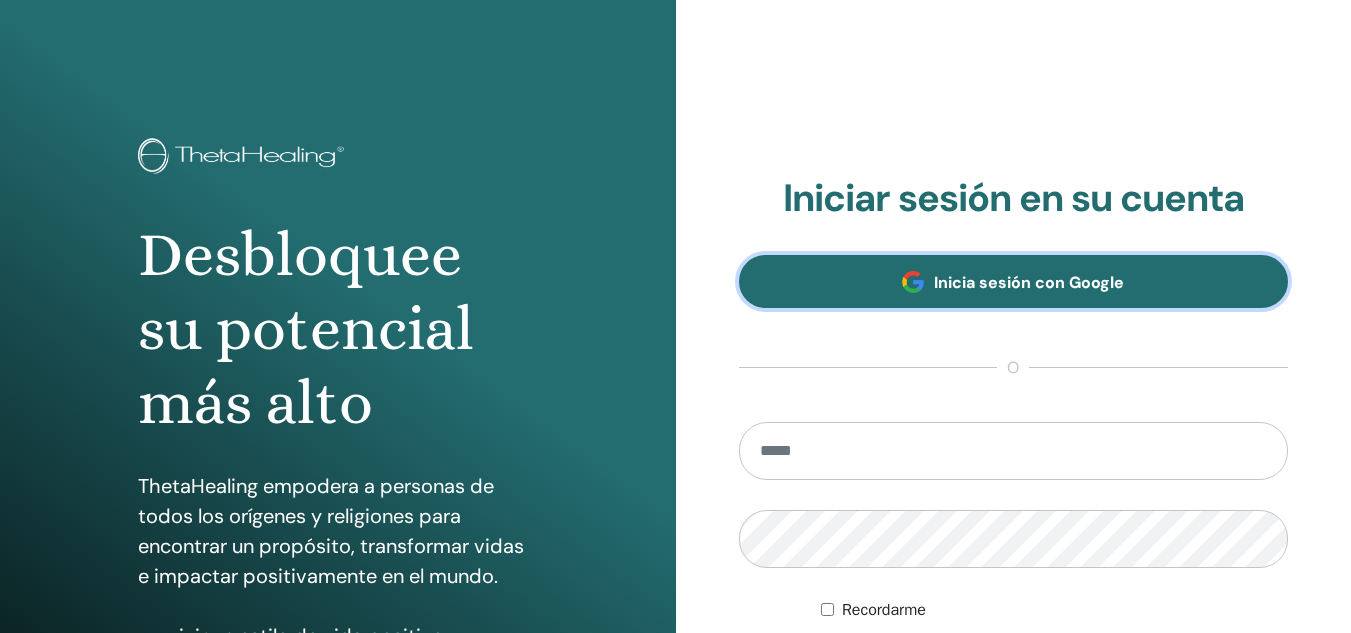 click on "Inicia sesión con Google" at bounding box center (1029, 282) 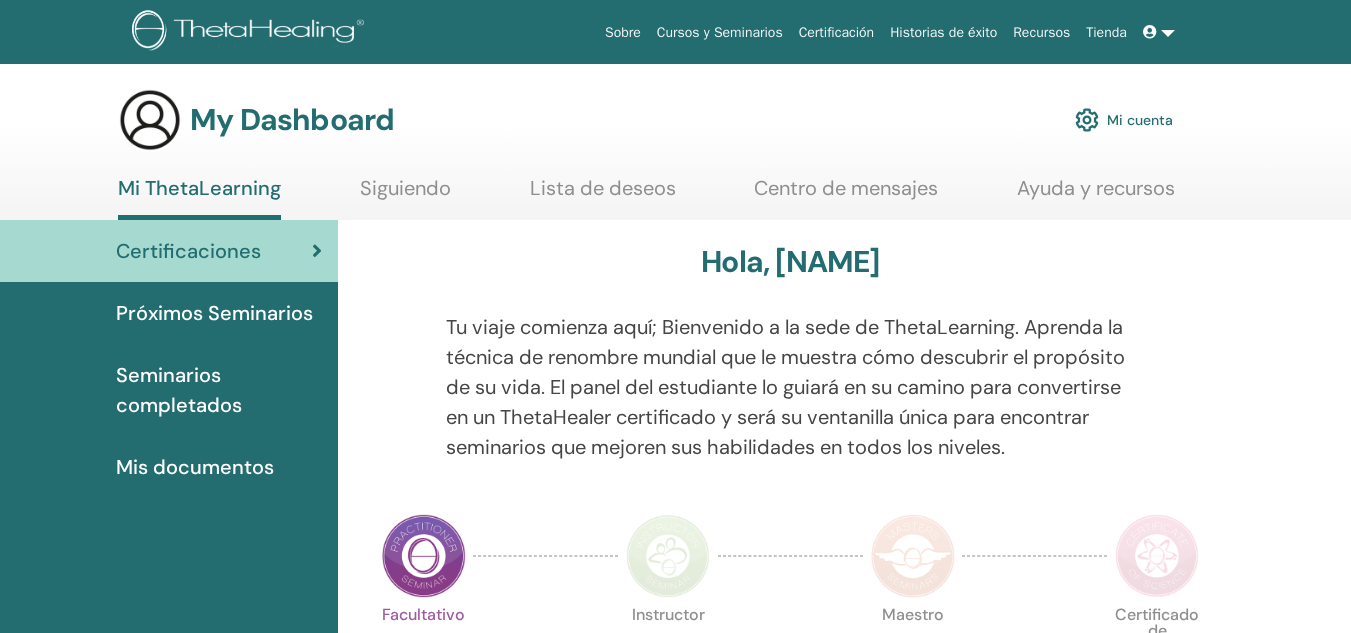 scroll, scrollTop: 0, scrollLeft: 0, axis: both 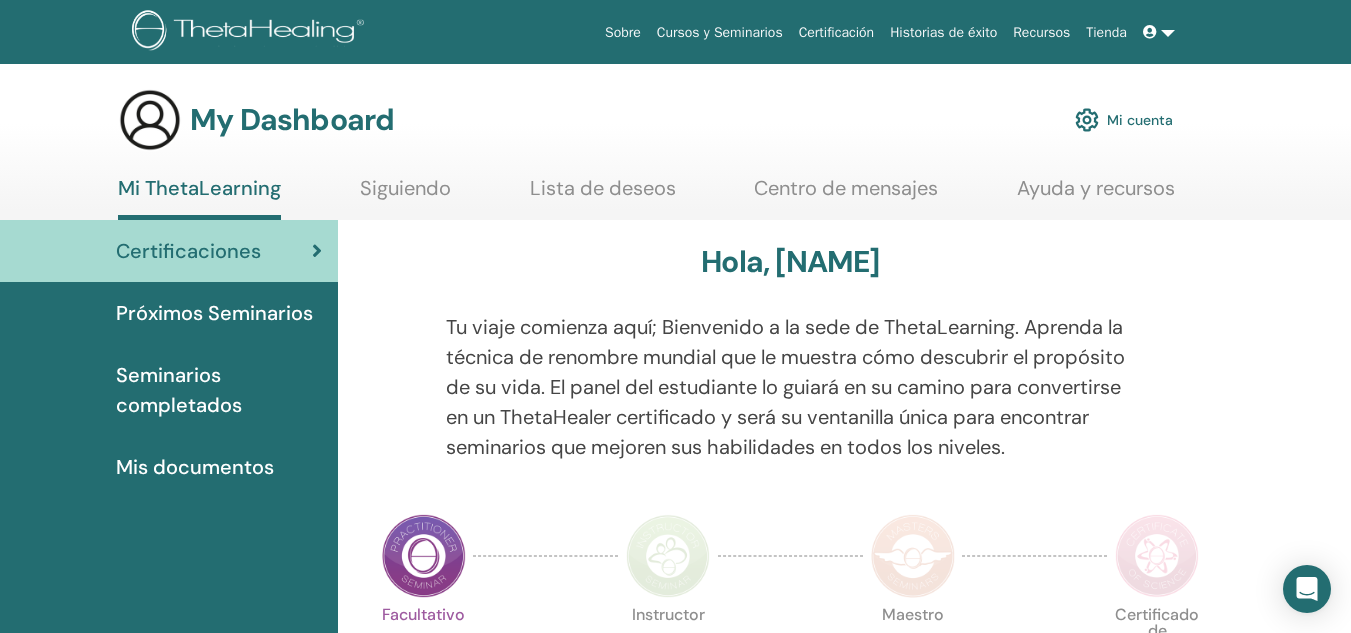click on "Mi cuenta" at bounding box center [1124, 120] 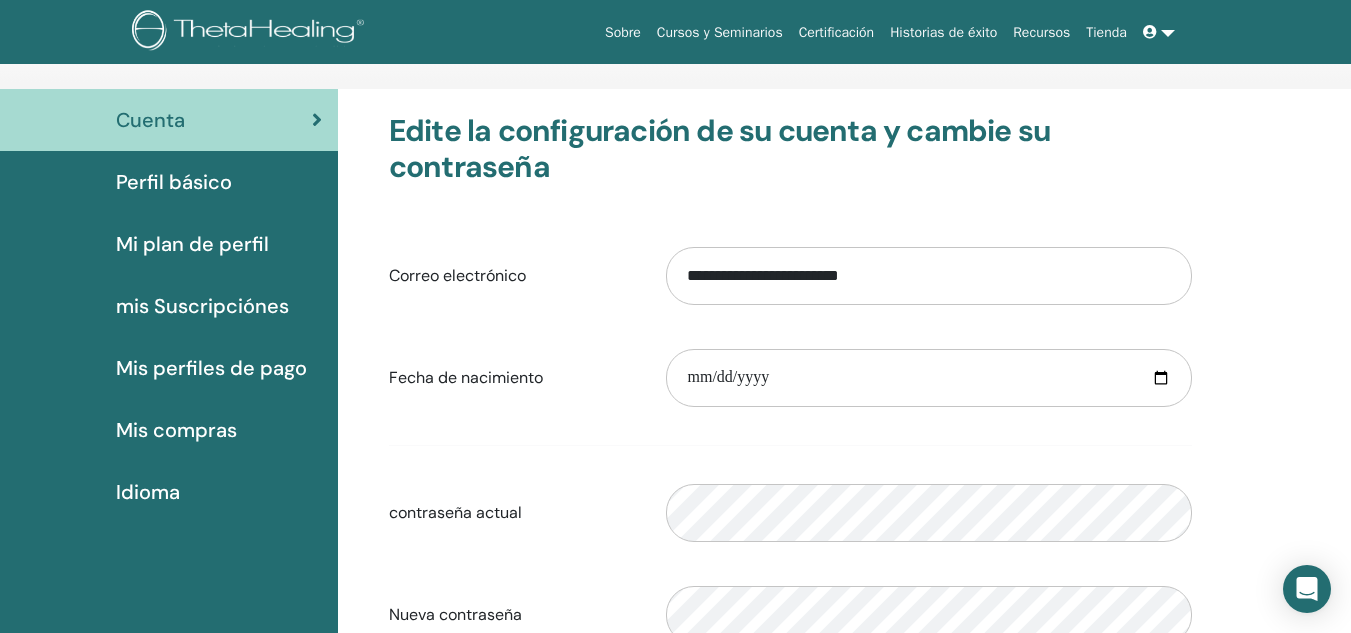 scroll, scrollTop: 0, scrollLeft: 0, axis: both 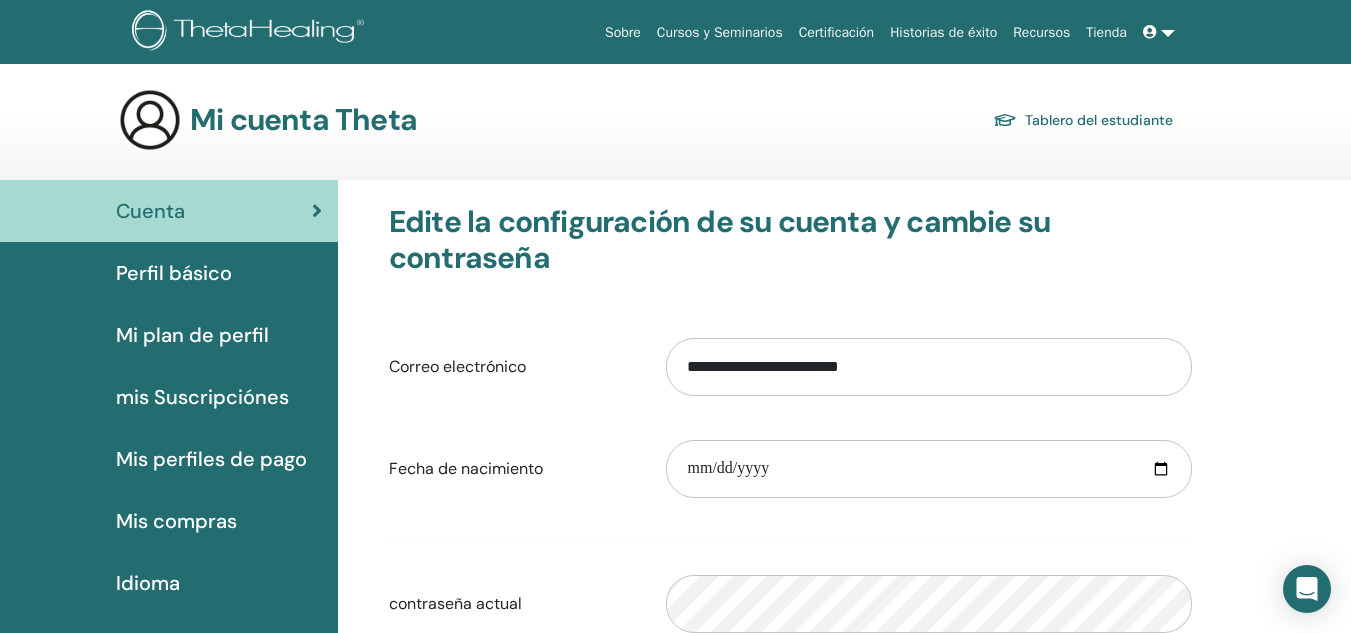 click at bounding box center [1159, 32] 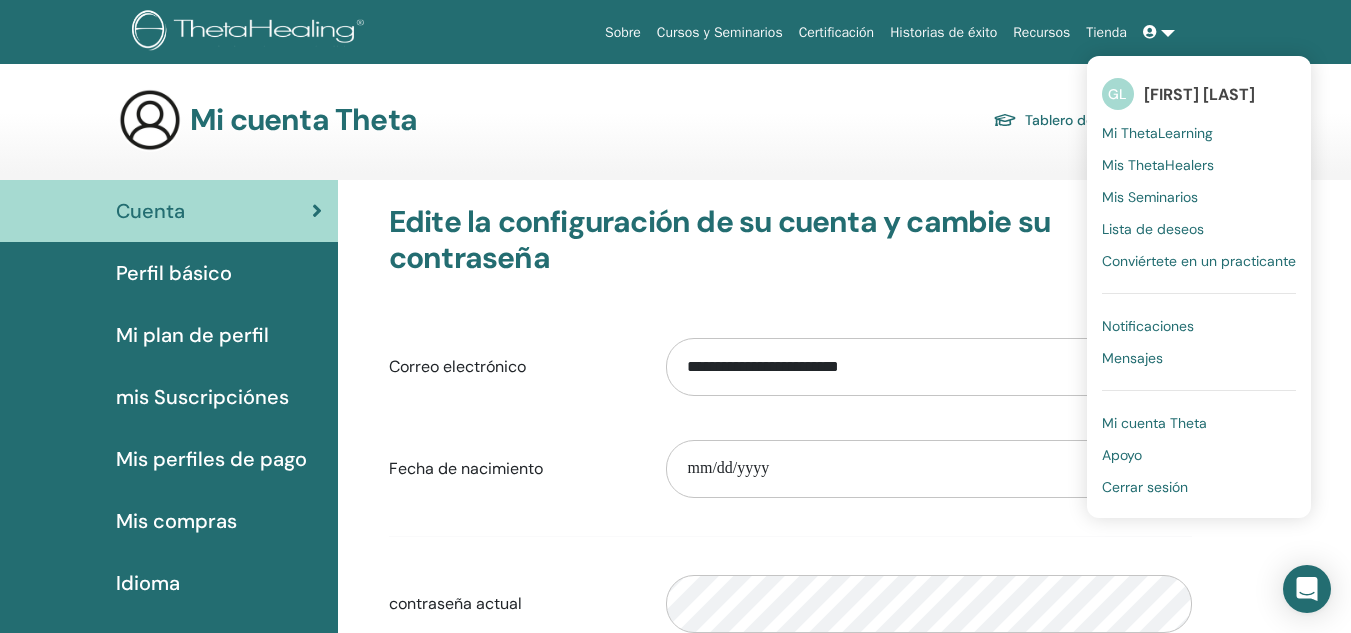 click on "Mi ThetaLearning" at bounding box center [1157, 133] 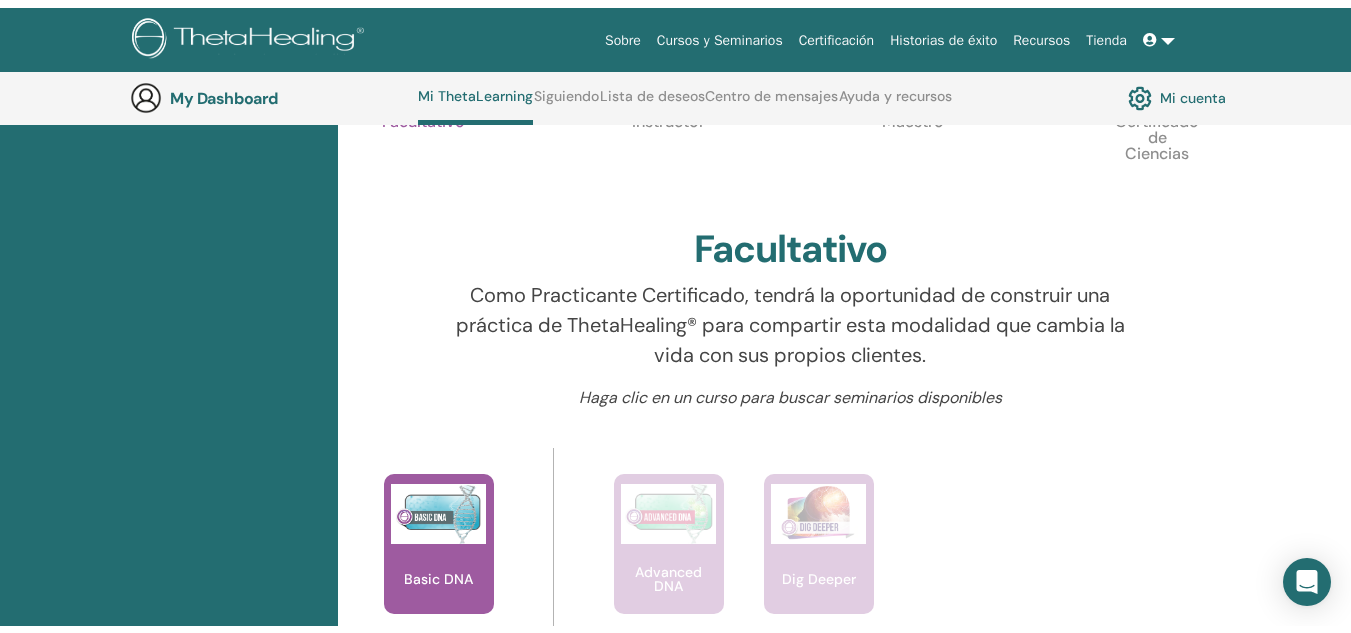 scroll, scrollTop: 0, scrollLeft: 0, axis: both 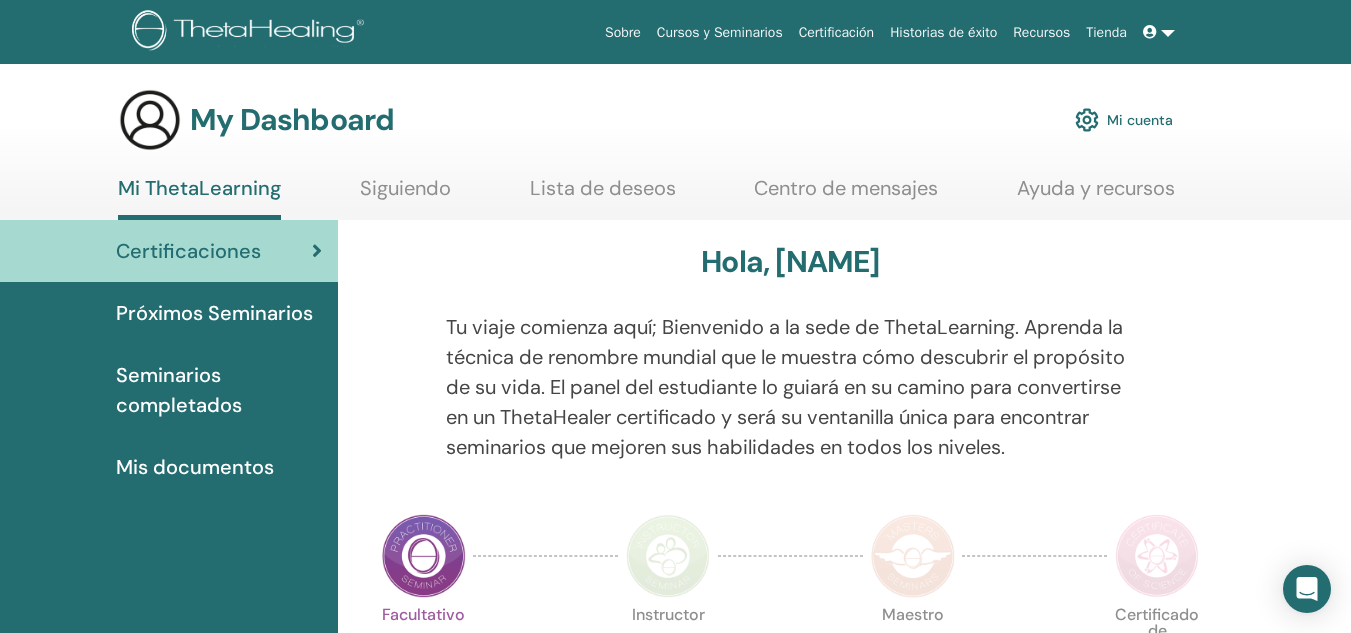 click at bounding box center [1150, 32] 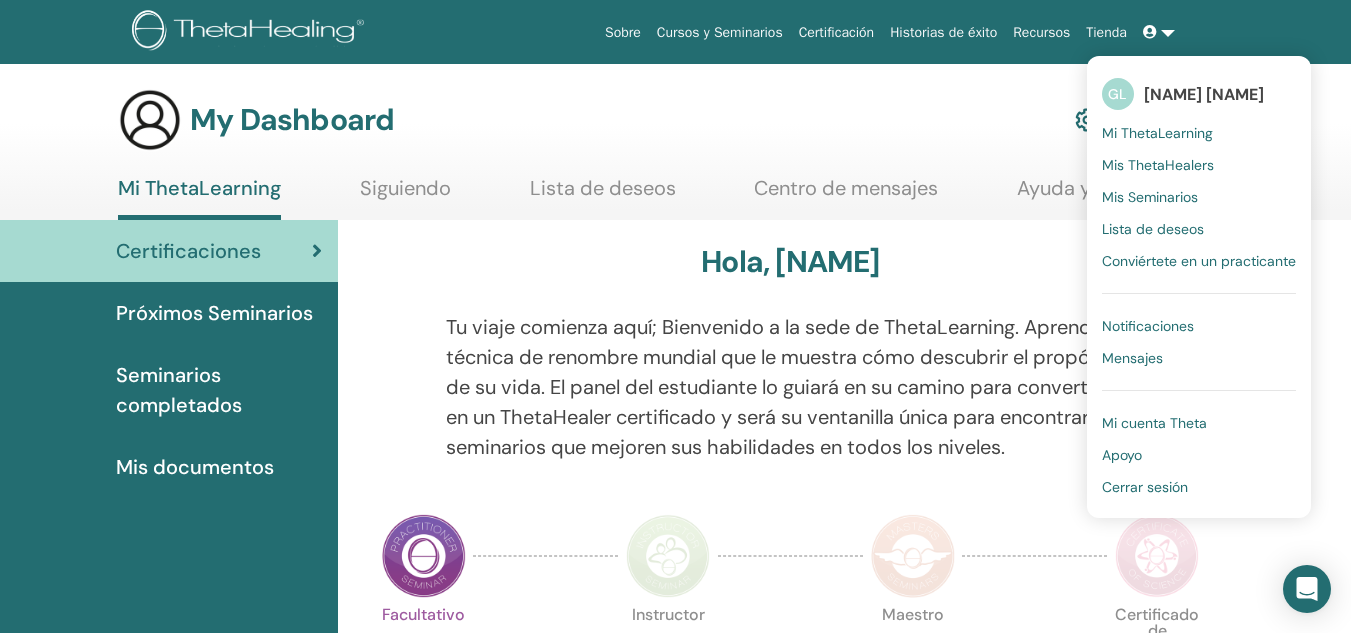 click on "Mi cuenta Theta" at bounding box center [1154, 423] 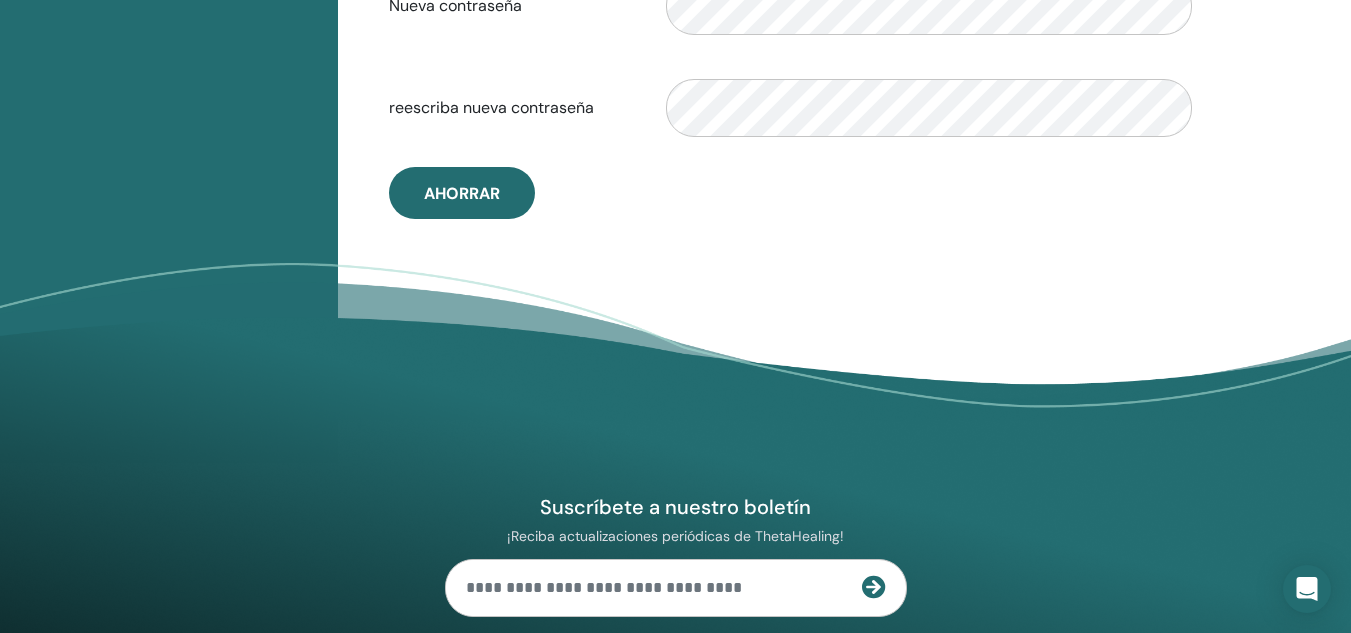scroll, scrollTop: 0, scrollLeft: 0, axis: both 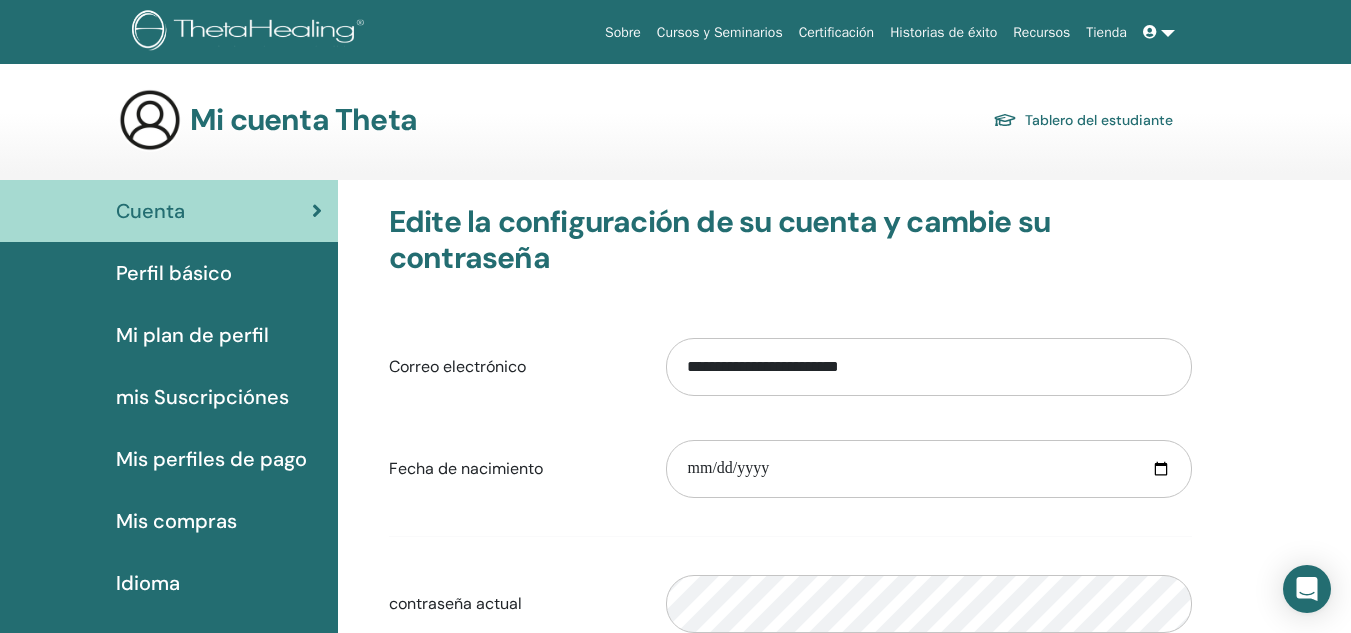 click on "Cursos y Seminarios" at bounding box center (720, 32) 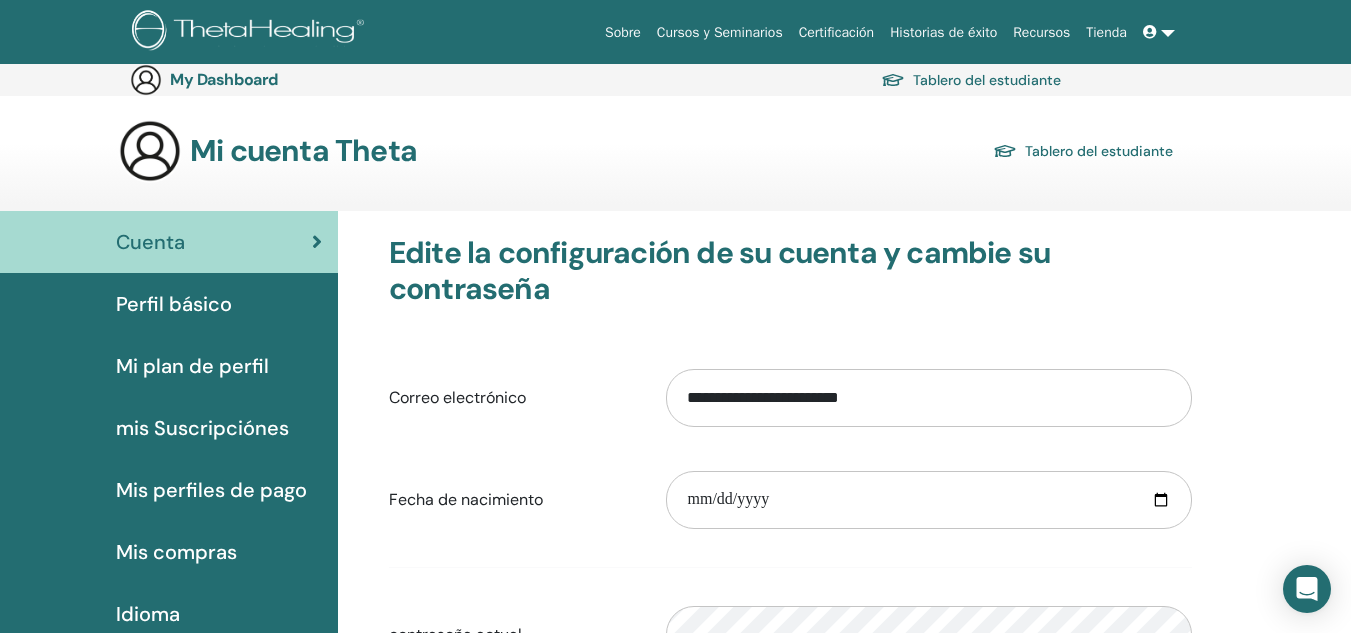 scroll, scrollTop: 0, scrollLeft: 0, axis: both 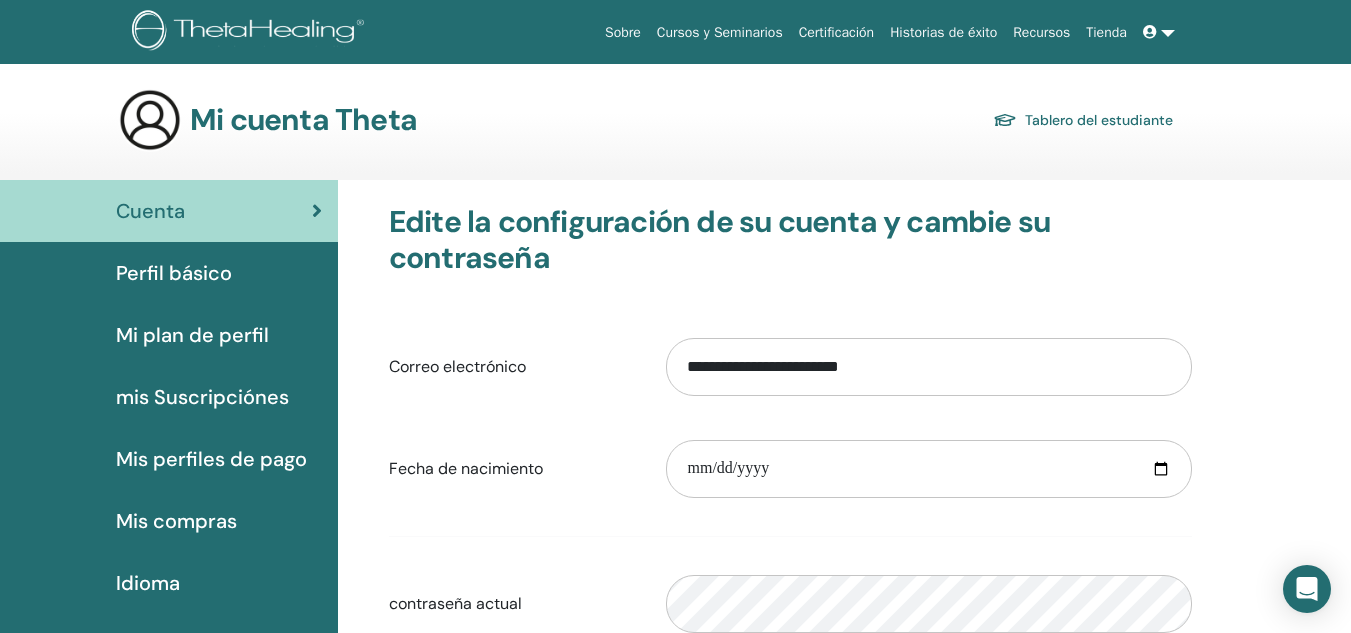 click on "Perfil básico" at bounding box center [174, 273] 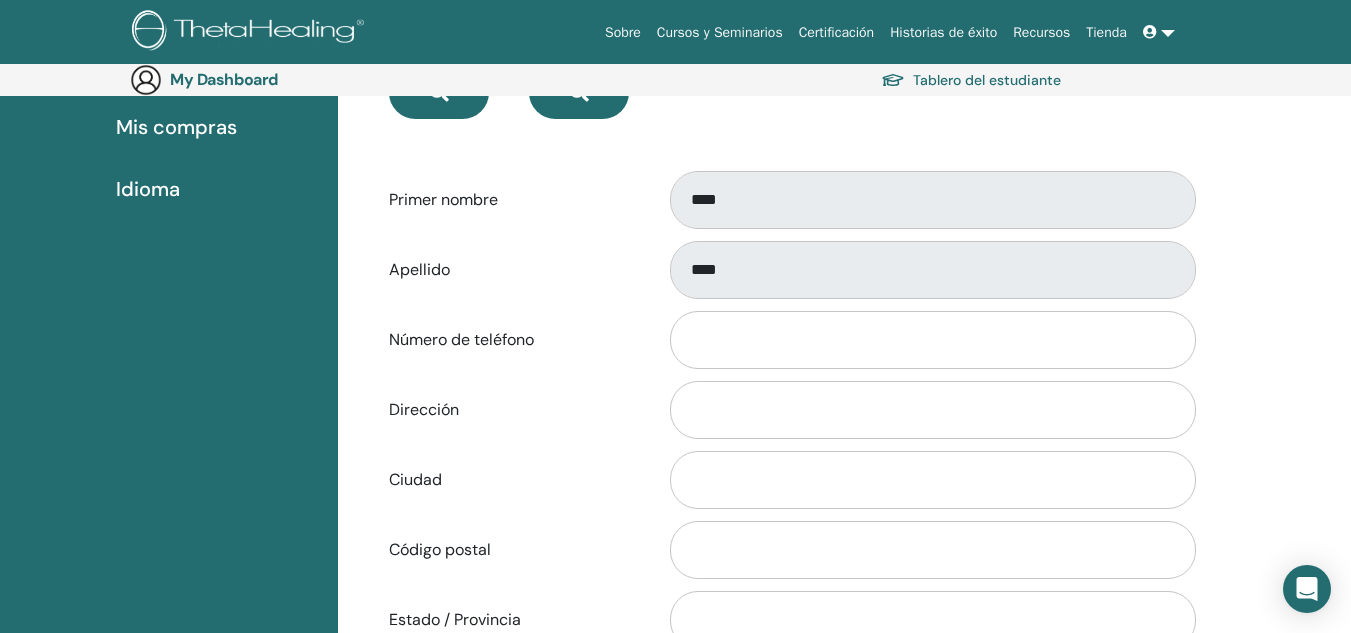 scroll, scrollTop: 432, scrollLeft: 0, axis: vertical 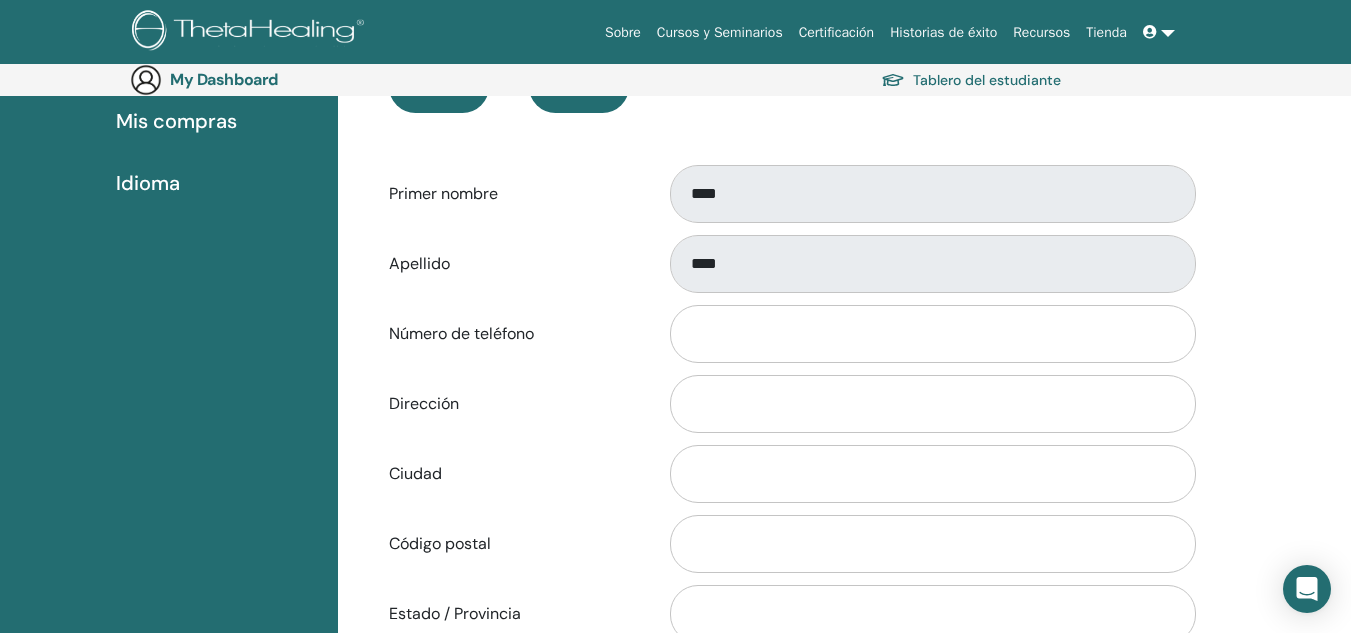 click on "****" at bounding box center (929, 194) 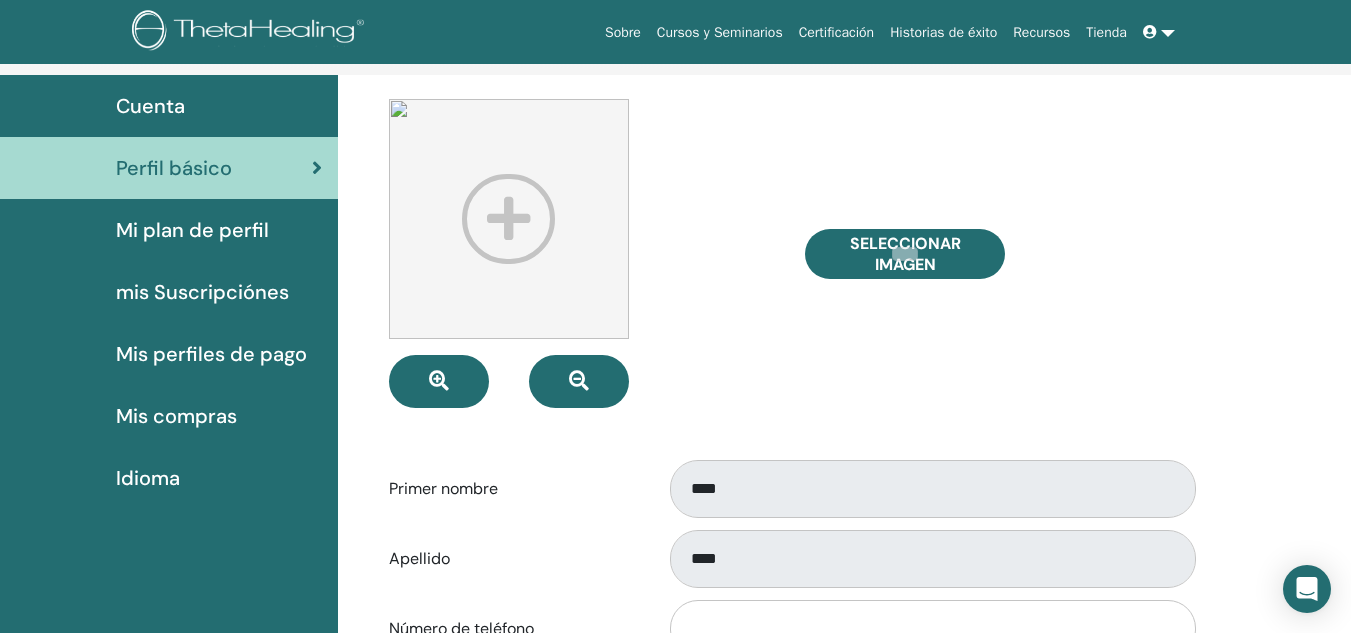 scroll, scrollTop: 100, scrollLeft: 0, axis: vertical 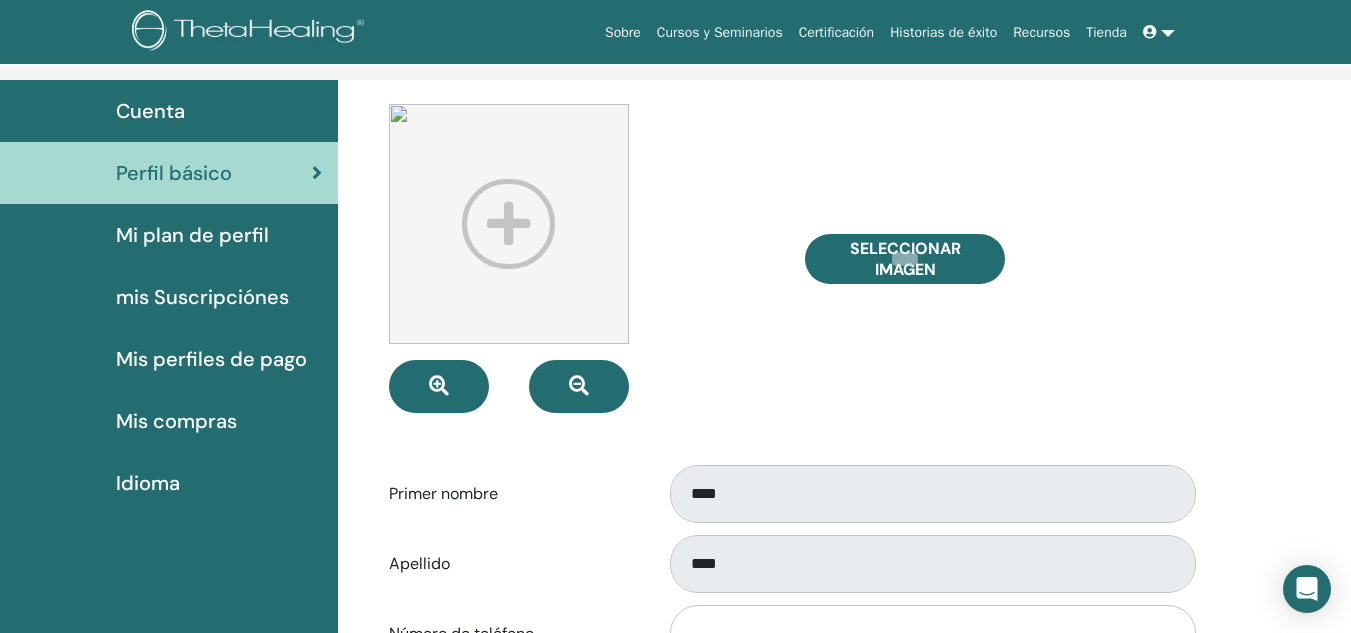 click on "Mi plan de perfil" at bounding box center [192, 235] 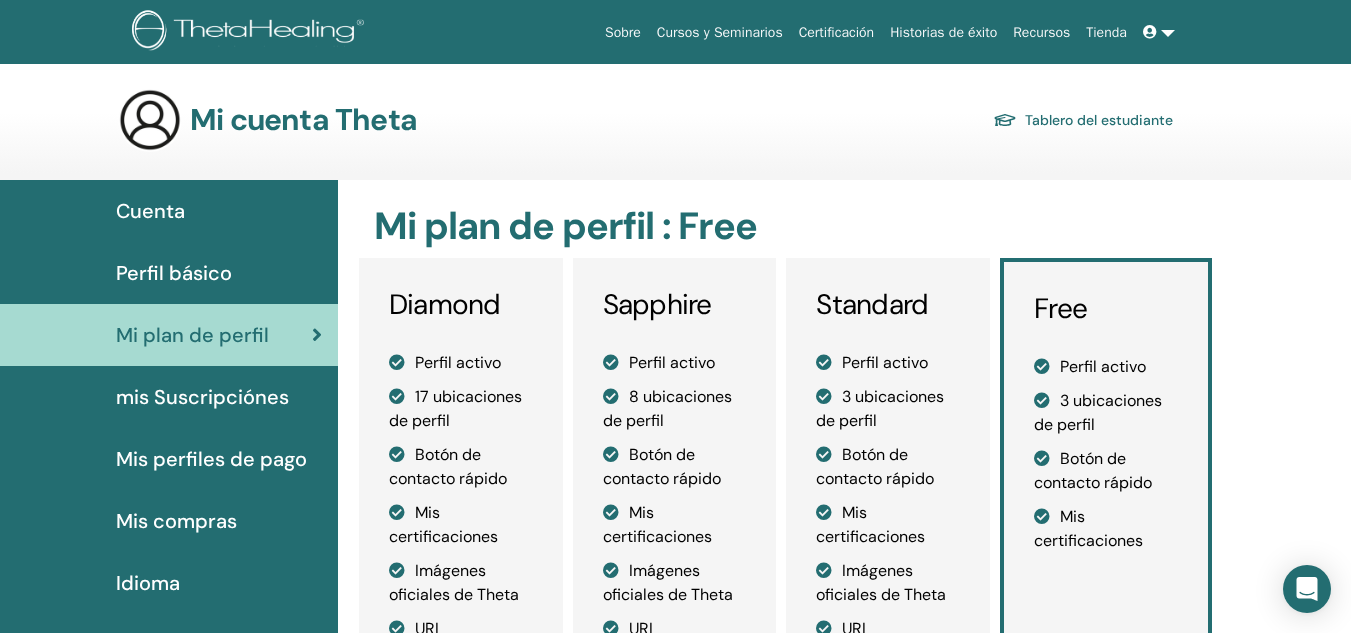 scroll, scrollTop: 0, scrollLeft: 0, axis: both 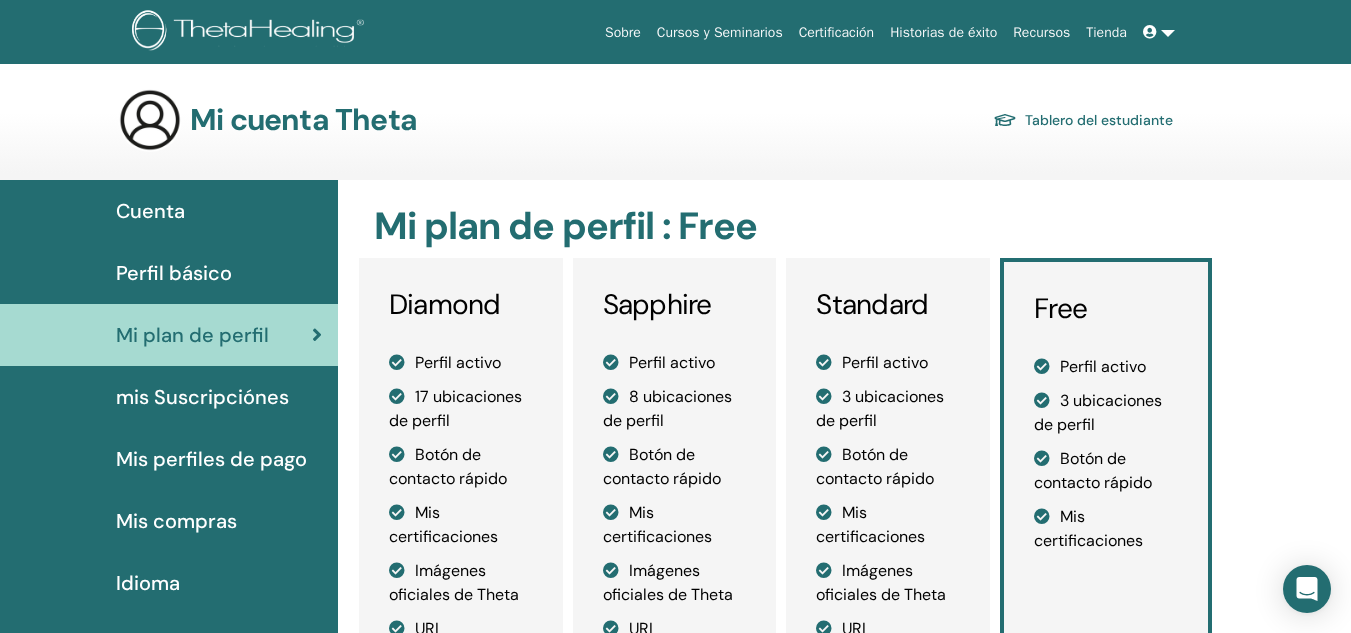 click on "mis Suscripciónes" at bounding box center (202, 397) 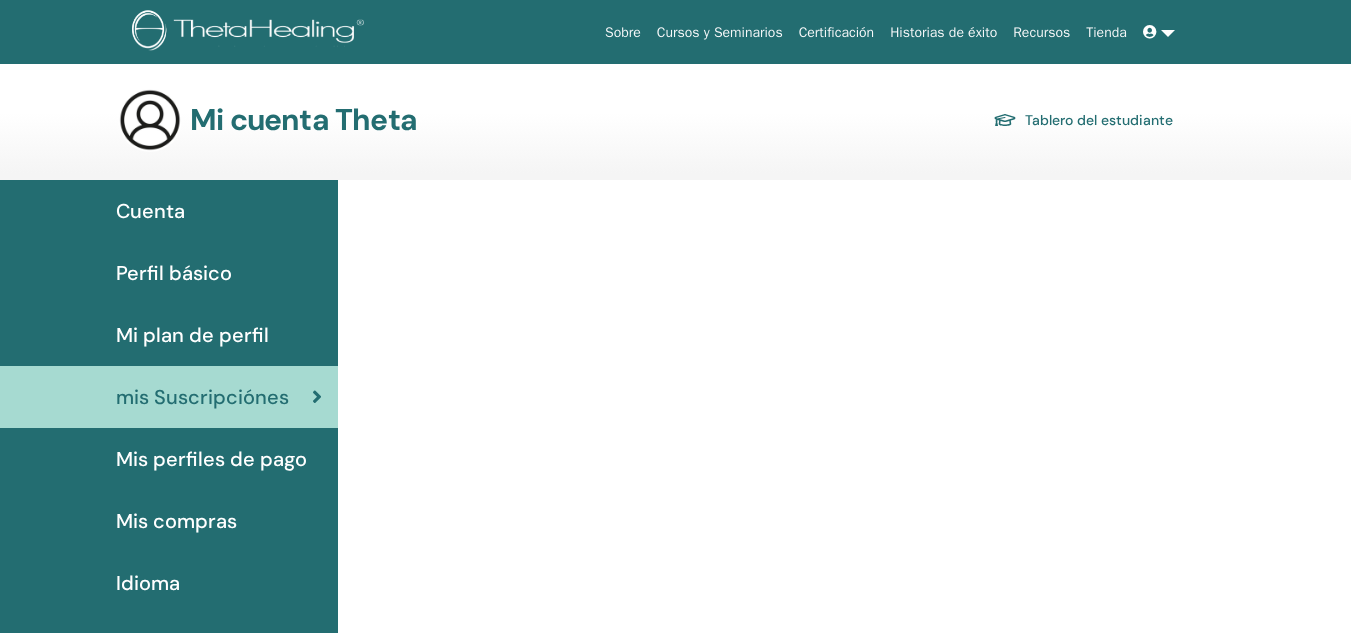 scroll, scrollTop: 0, scrollLeft: 0, axis: both 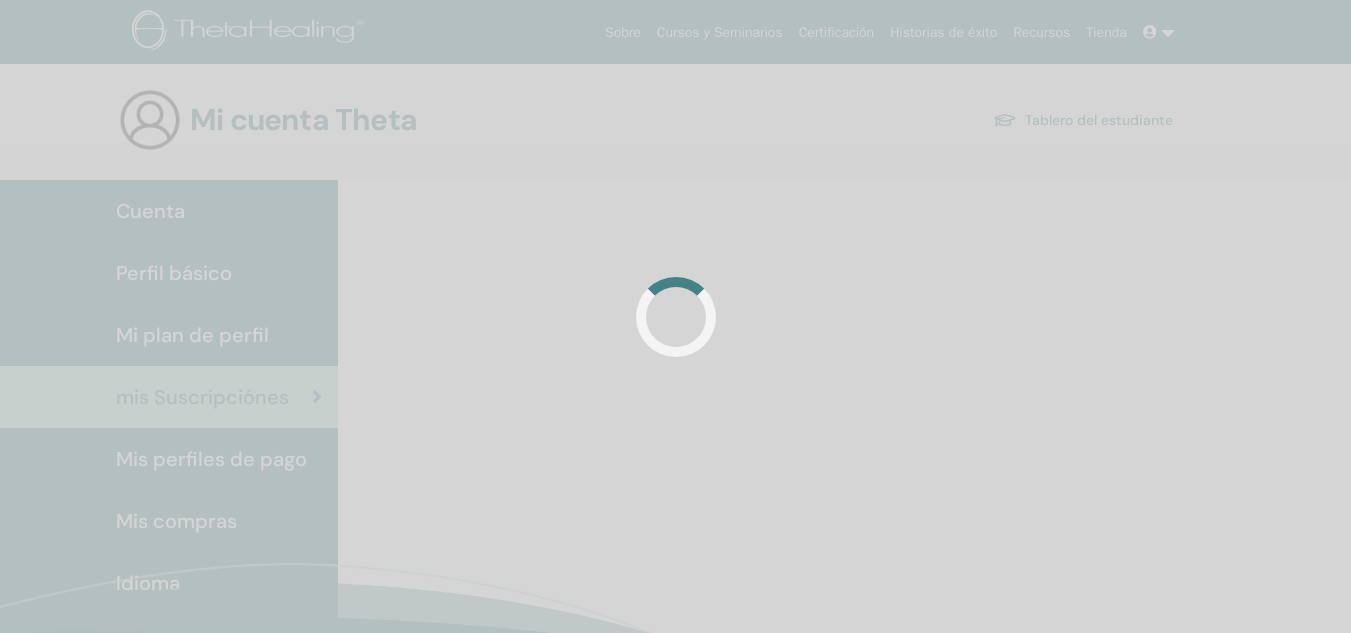 click on "Cuenta
Perfil básico
Mi plan de perfil
mis Suscripciónes
Mis perfiles de pago
Mis compras" at bounding box center [675, 471] 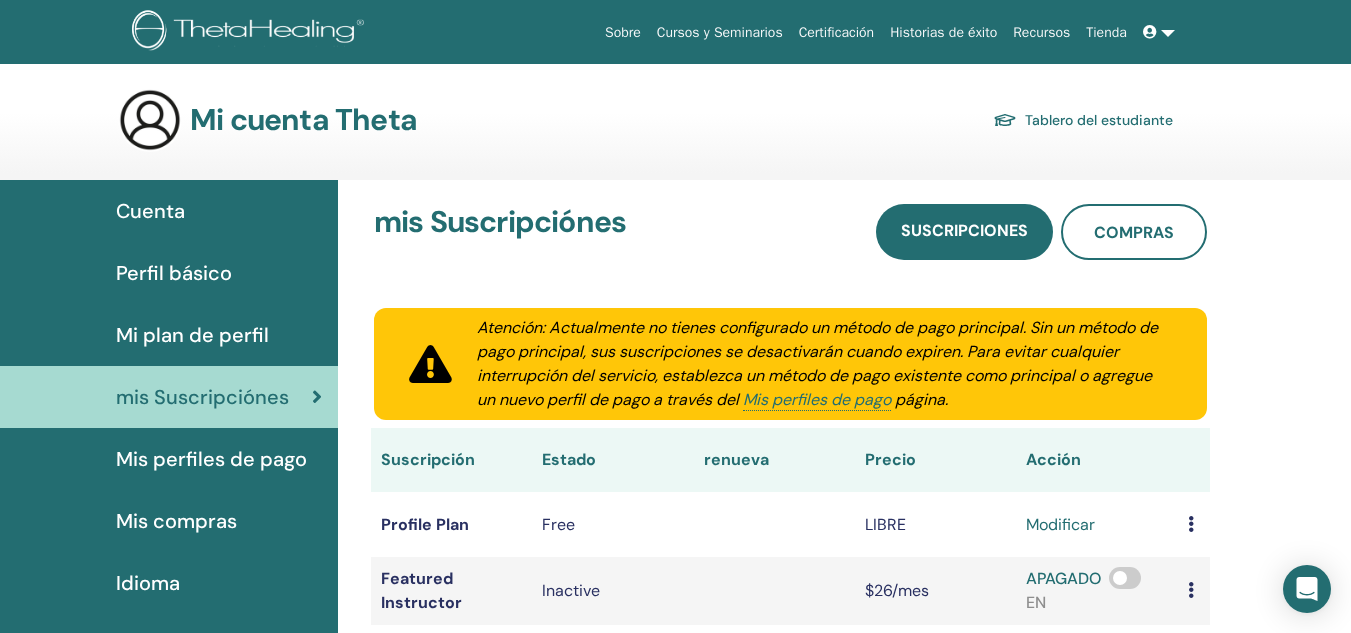 click on "Cuenta" at bounding box center [150, 211] 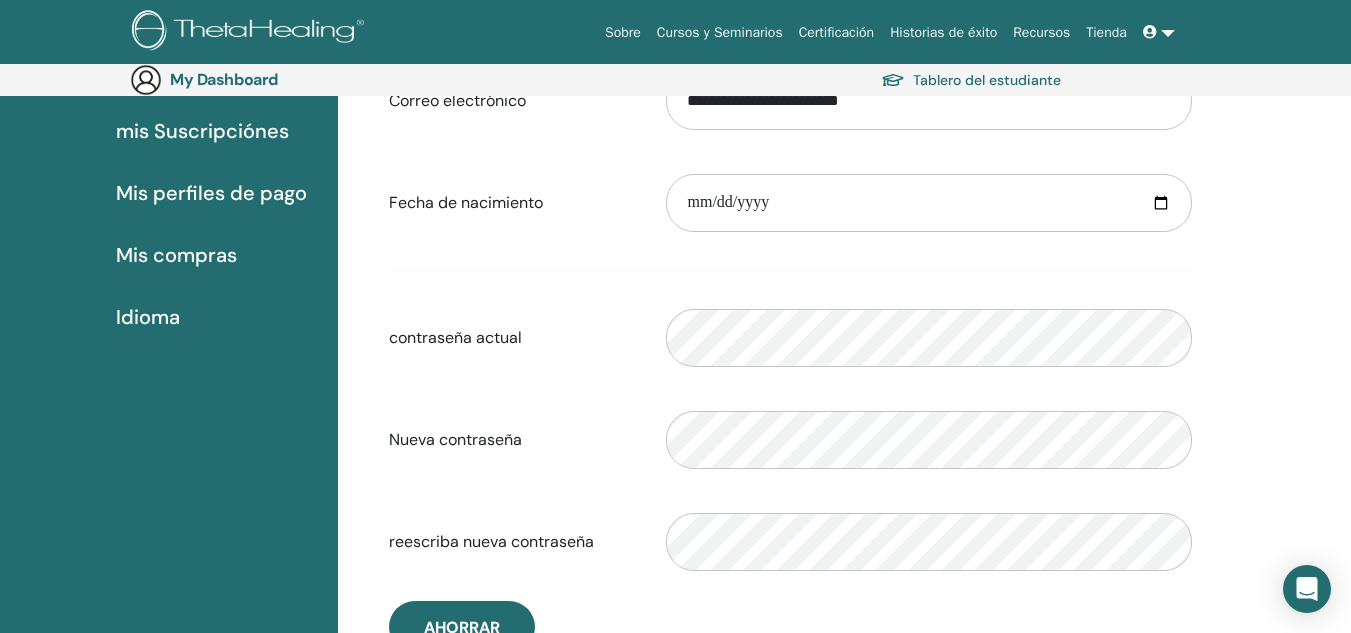 scroll, scrollTop: 332, scrollLeft: 0, axis: vertical 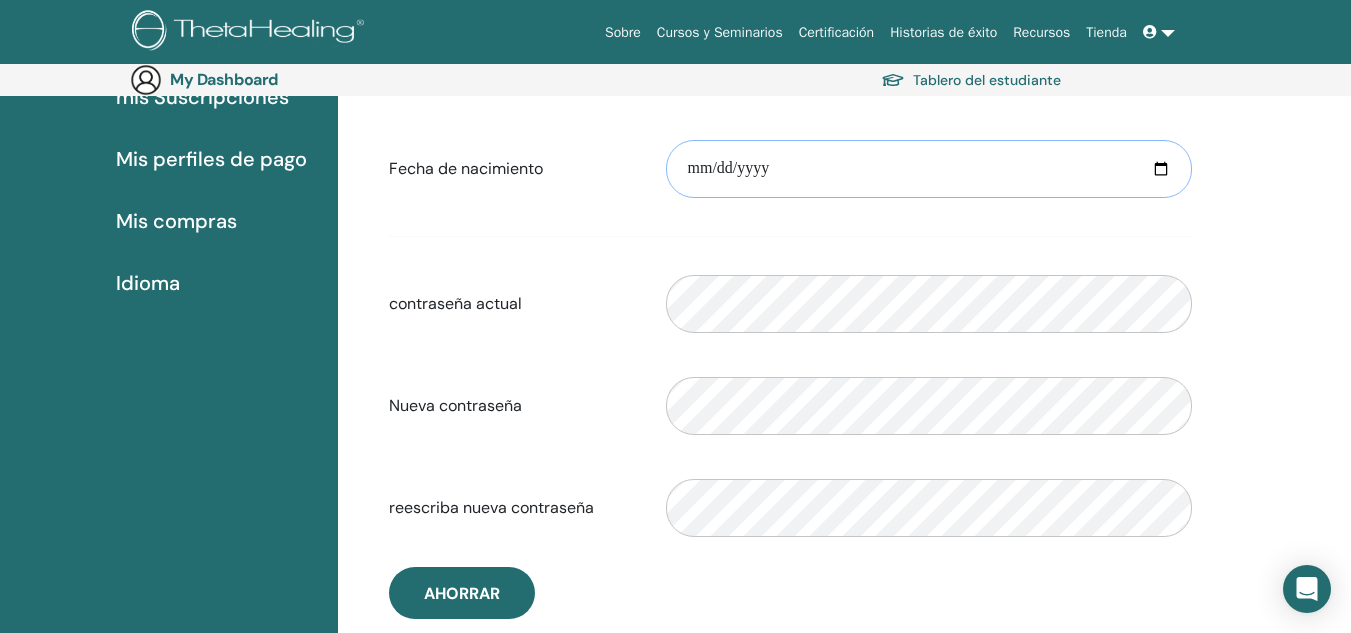 click at bounding box center [929, 169] 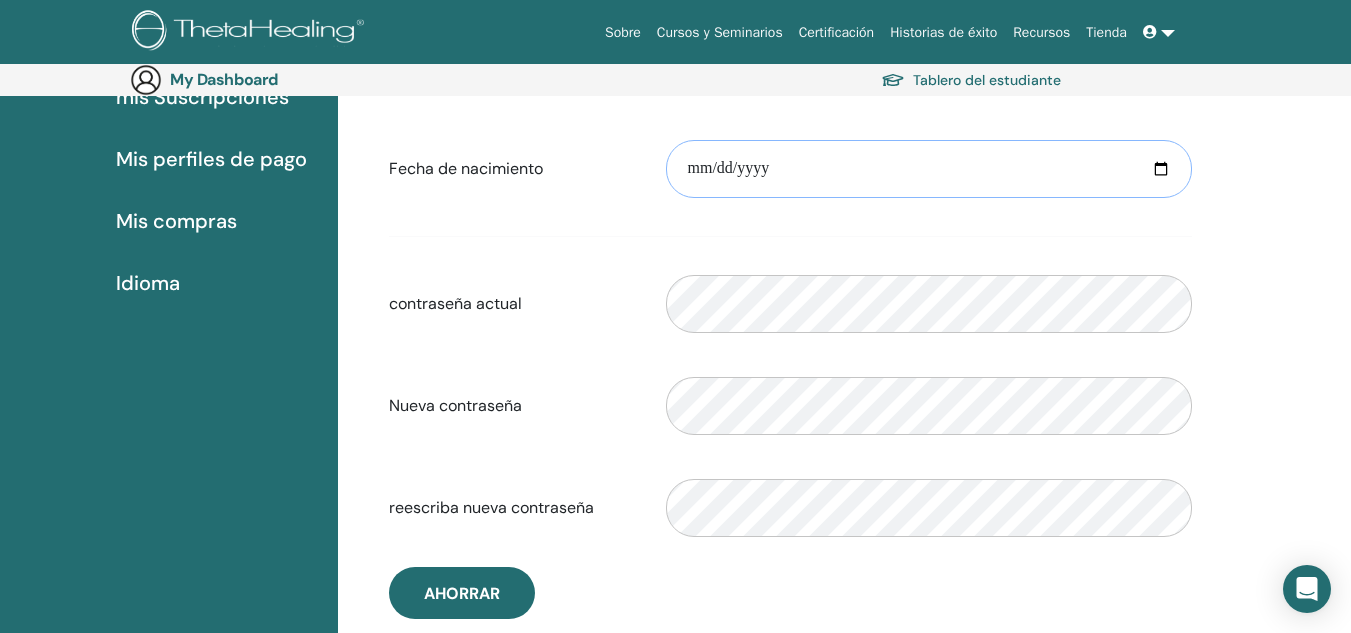 type on "**********" 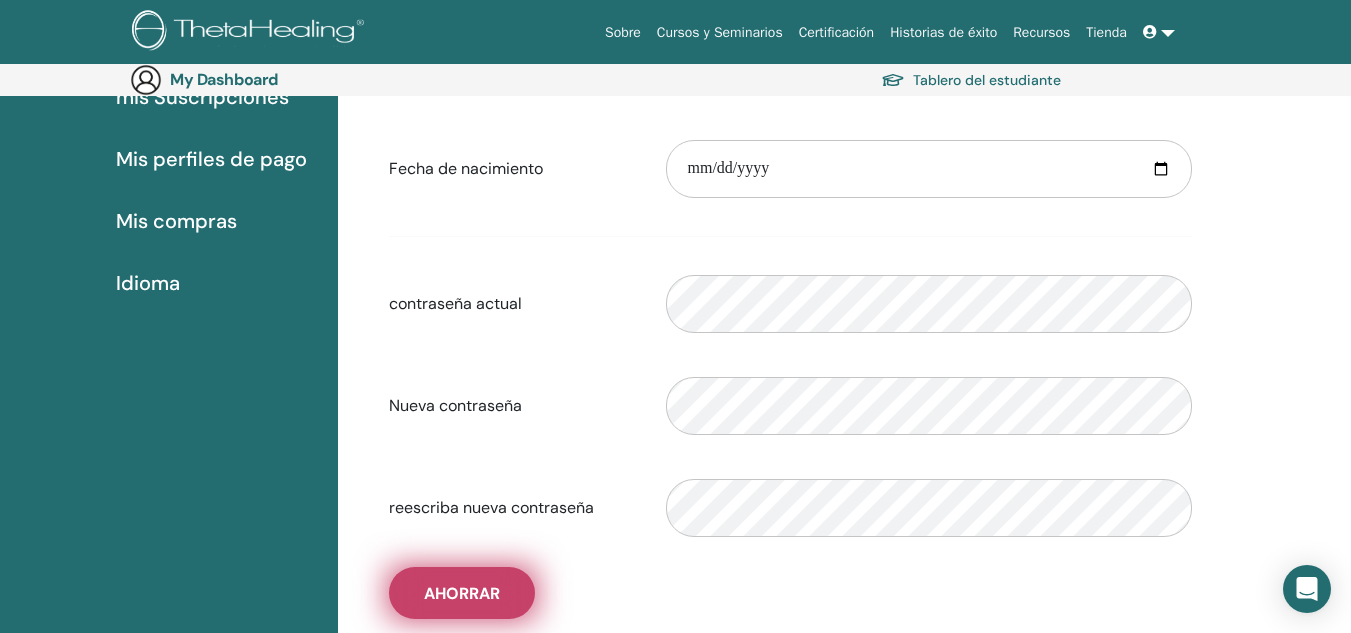 click on "Ahorrar" at bounding box center [462, 593] 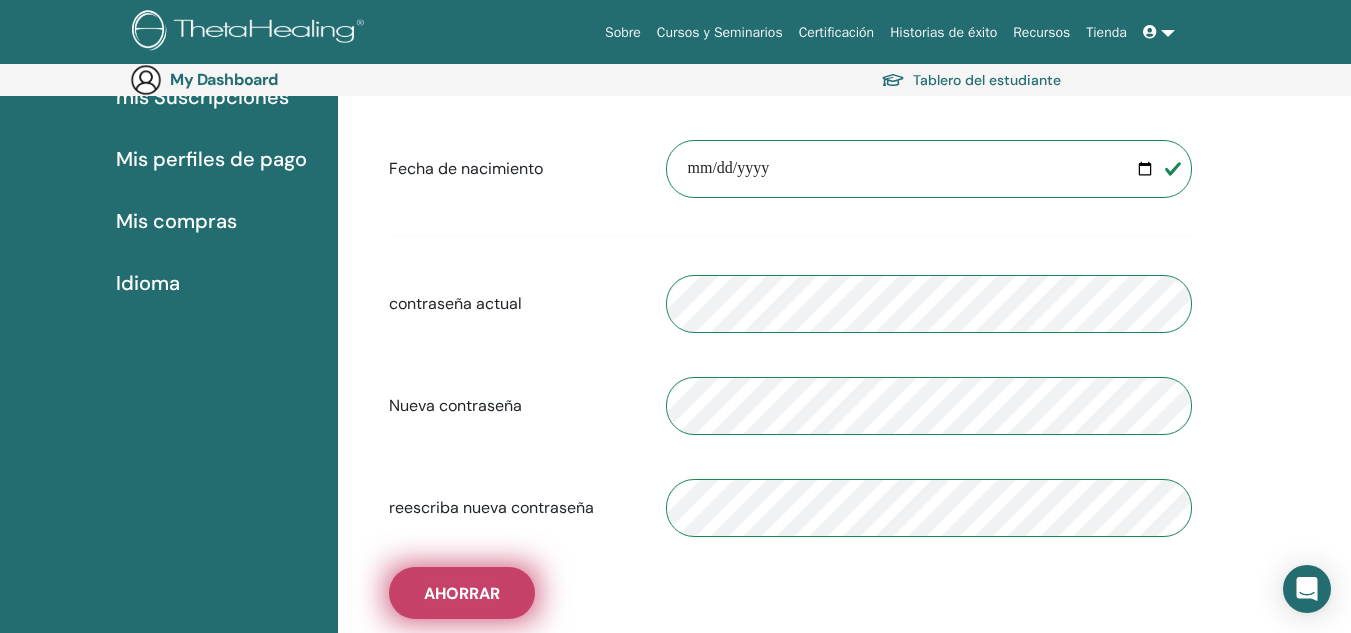 click on "Ahorrar" at bounding box center [462, 593] 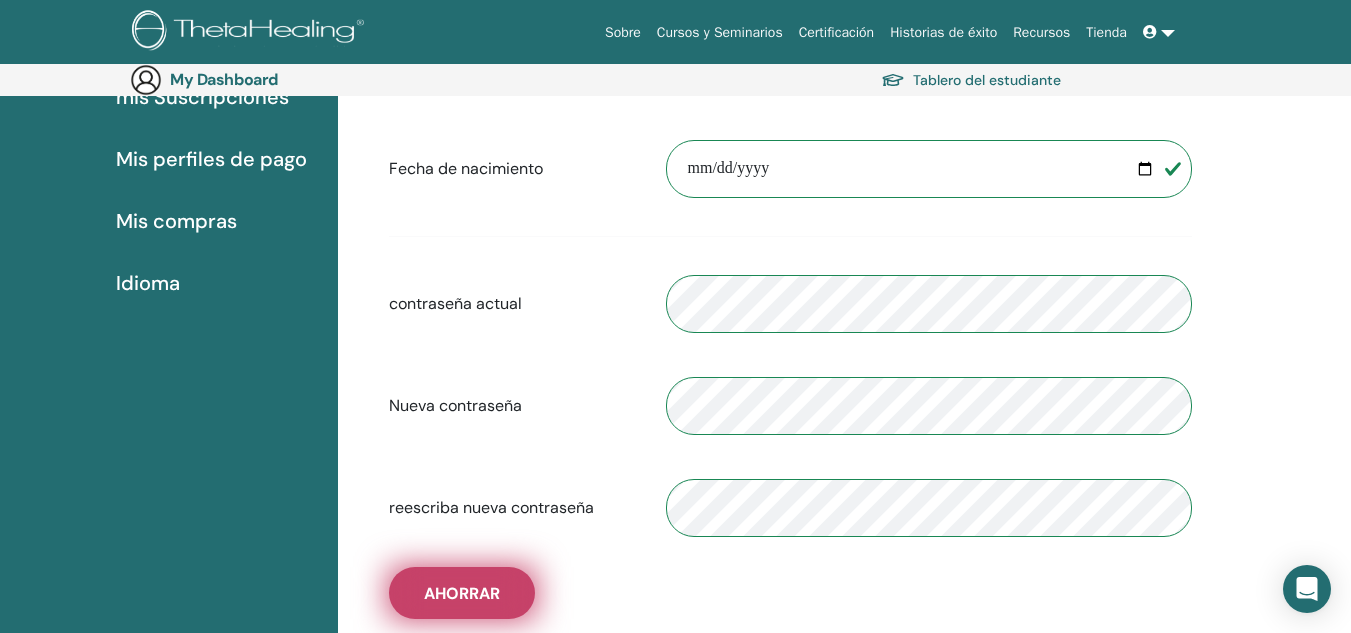 click on "Ahorrar" at bounding box center (462, 593) 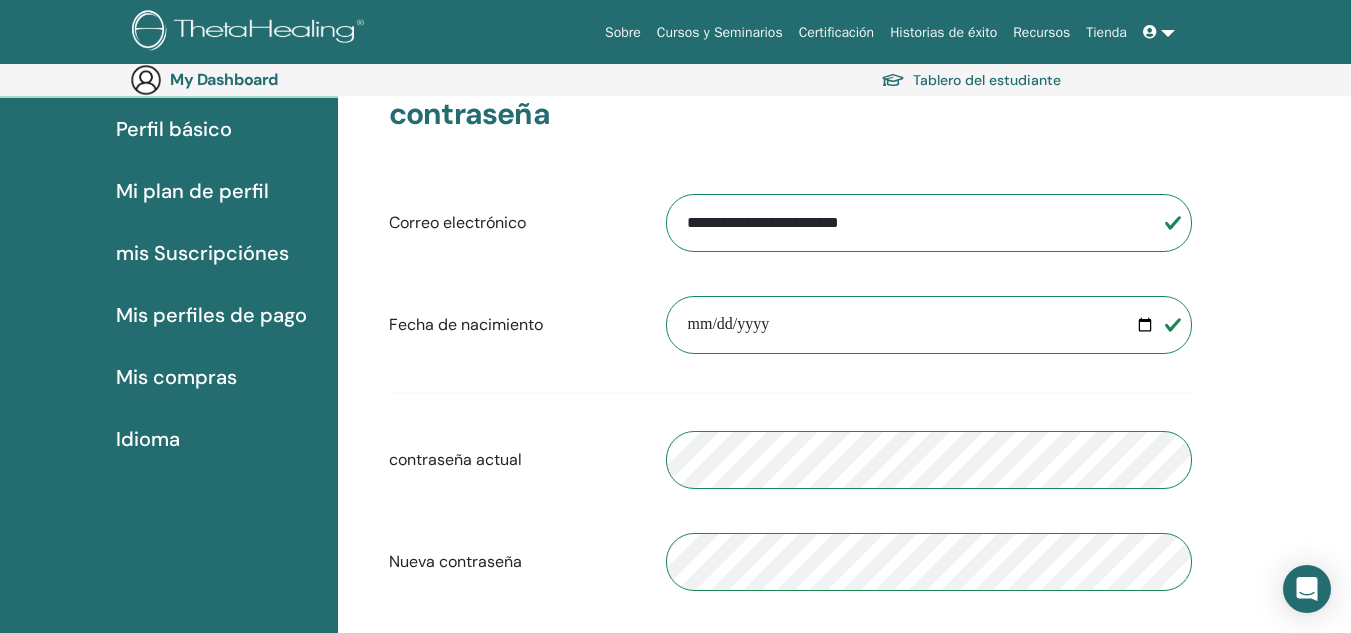 scroll, scrollTop: 100, scrollLeft: 0, axis: vertical 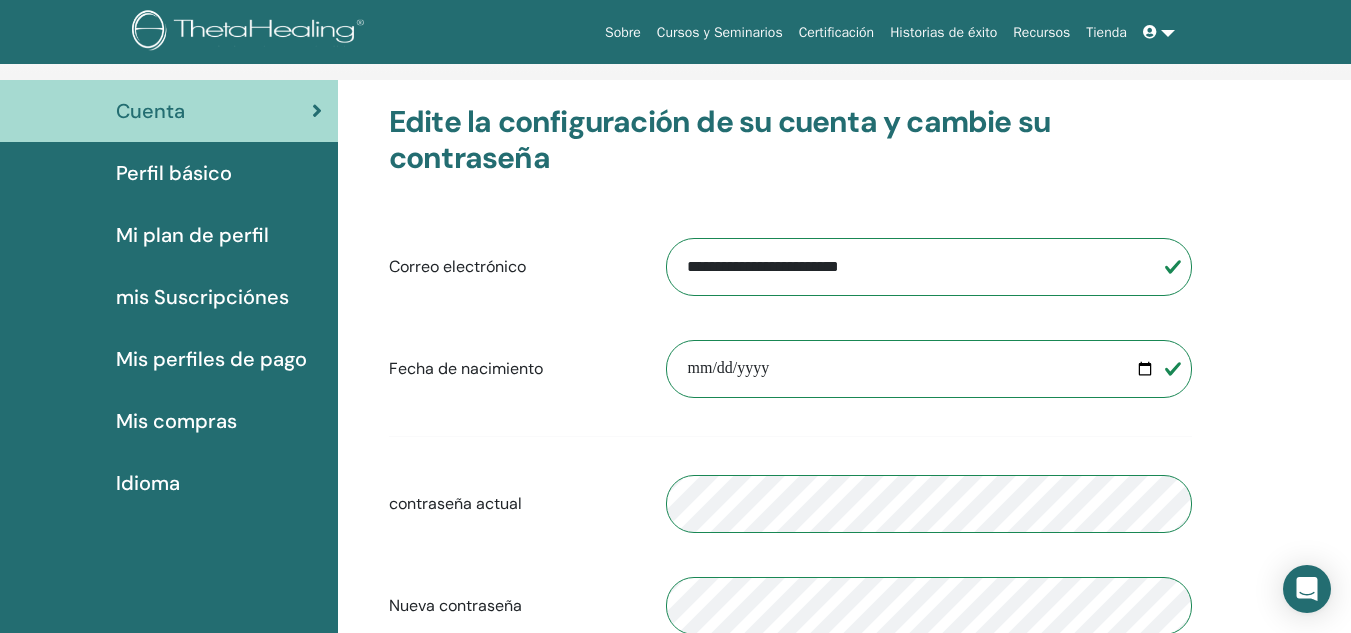 click on "Mi plan de perfil" at bounding box center (192, 235) 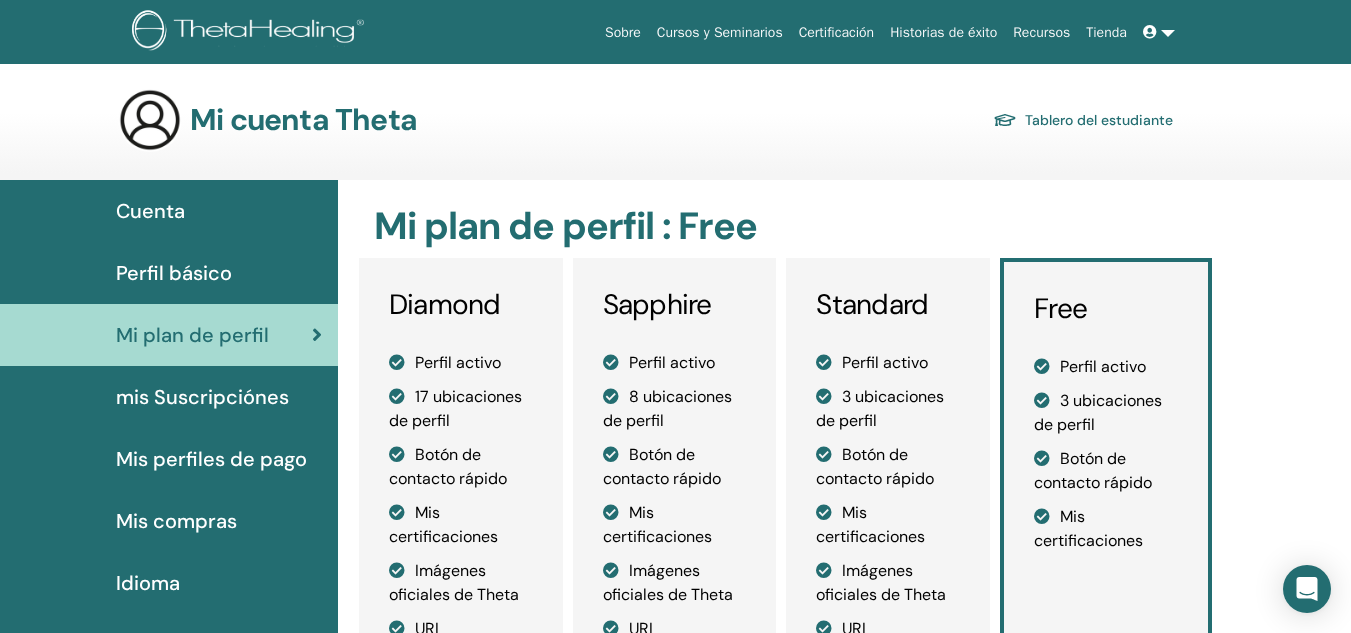 scroll, scrollTop: 0, scrollLeft: 0, axis: both 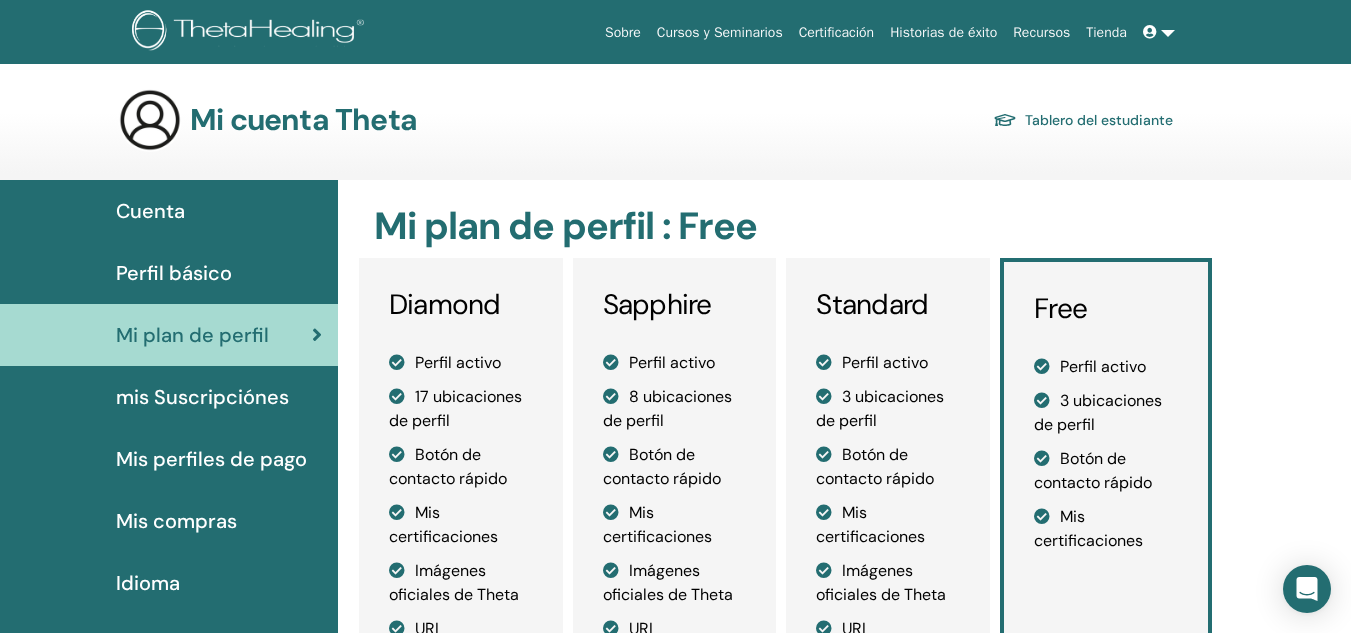 click on "Cuenta" at bounding box center (150, 211) 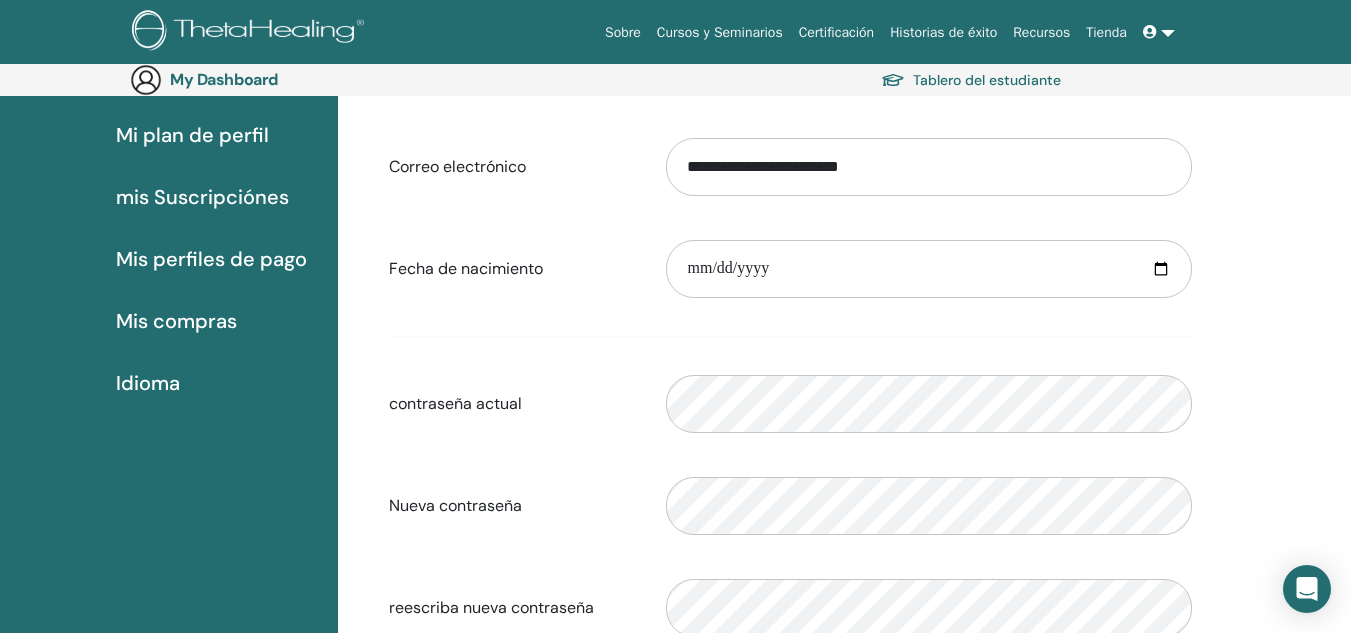 scroll, scrollTop: 0, scrollLeft: 0, axis: both 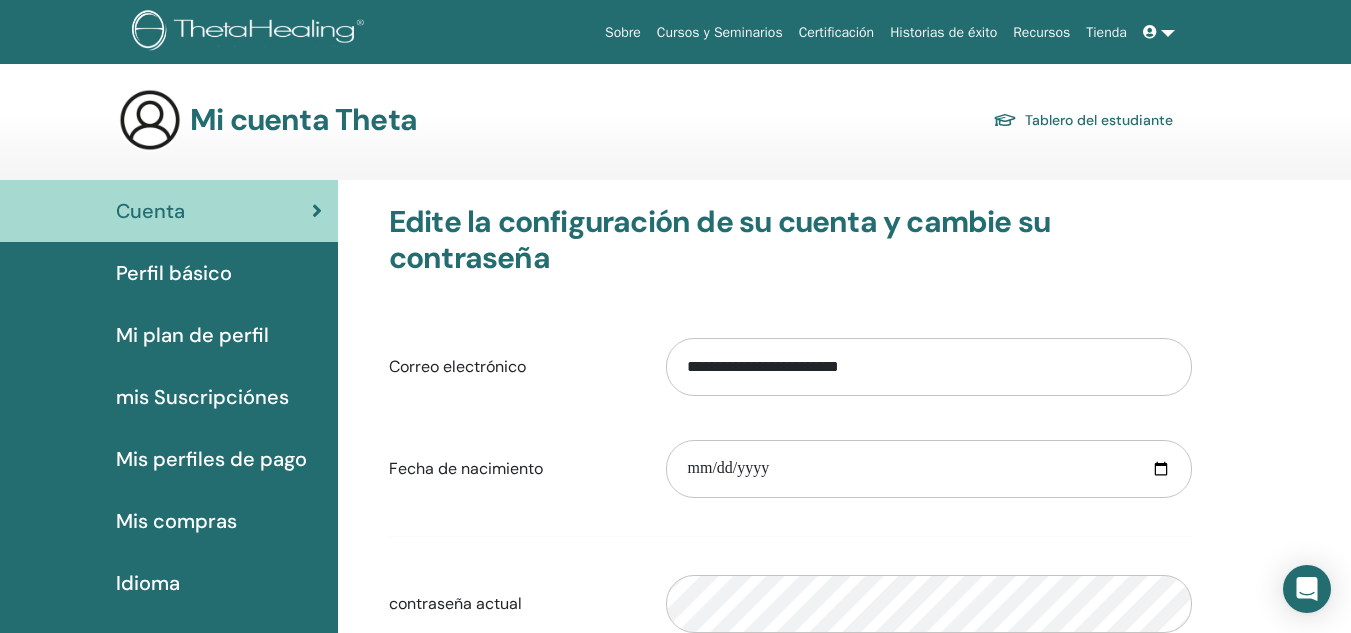 click on "Cuenta" at bounding box center [169, 211] 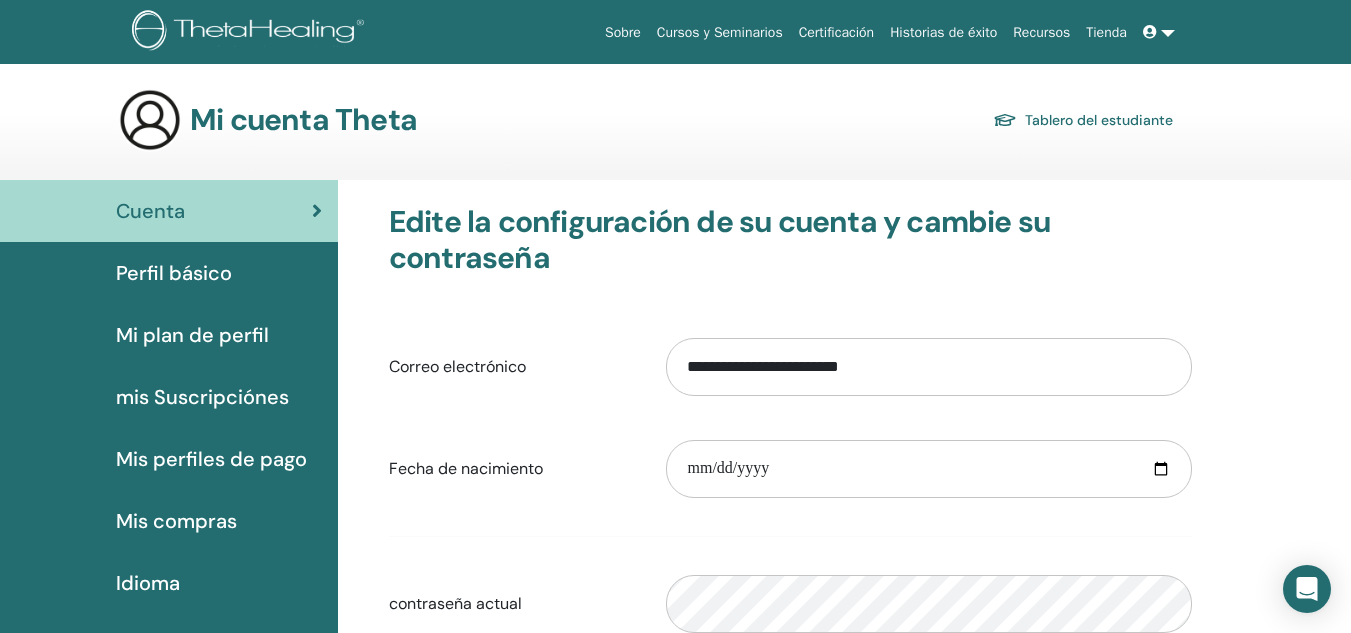 scroll, scrollTop: 0, scrollLeft: 0, axis: both 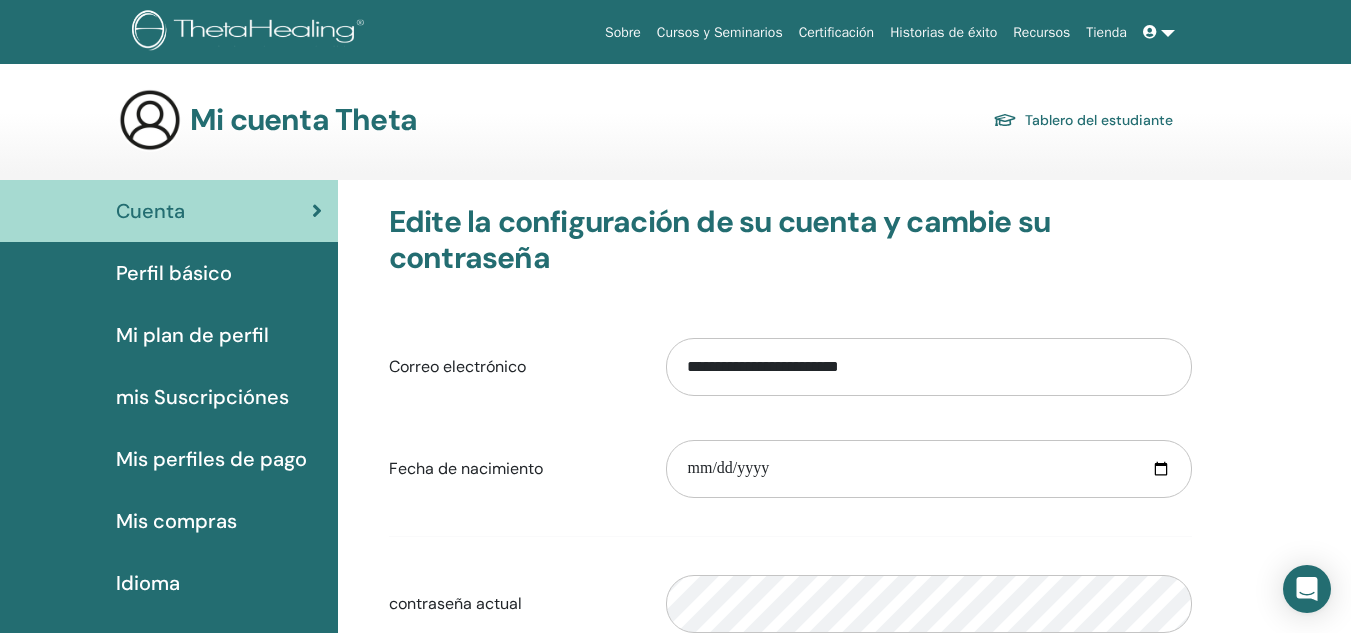 click at bounding box center (1159, 32) 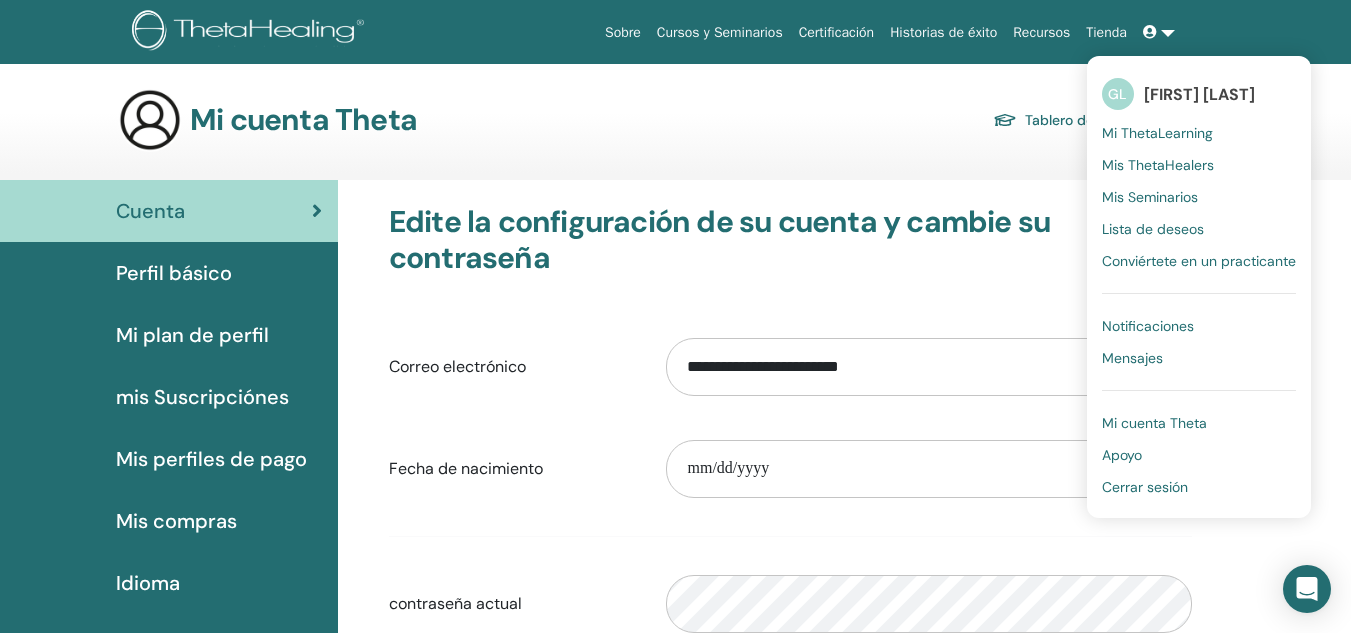 click on "Mi cuenta Theta" at bounding box center (1154, 423) 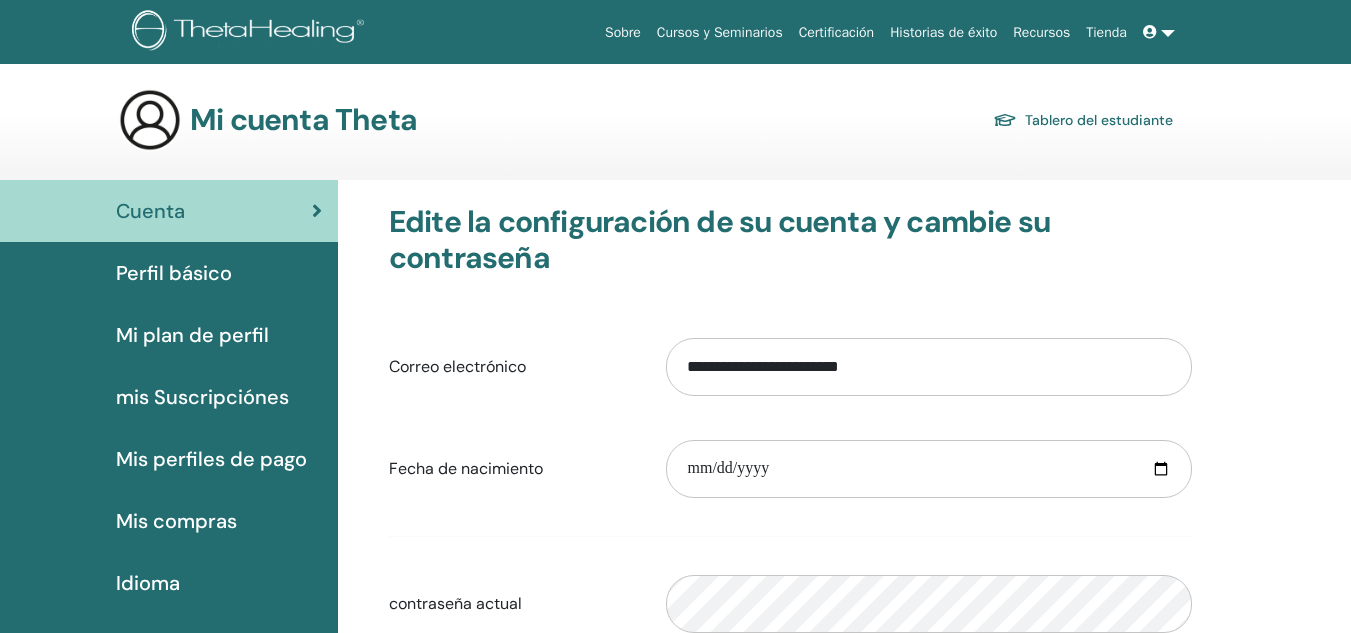 scroll, scrollTop: 0, scrollLeft: 0, axis: both 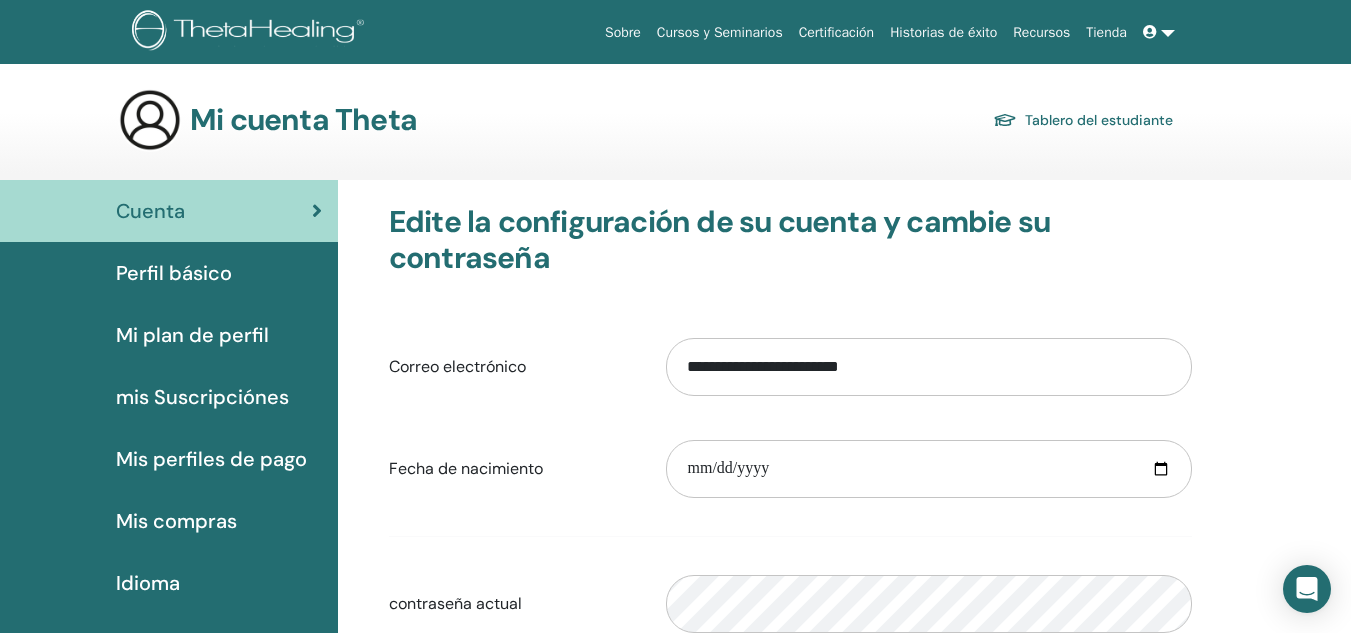 click on "Perfil básico" at bounding box center (174, 273) 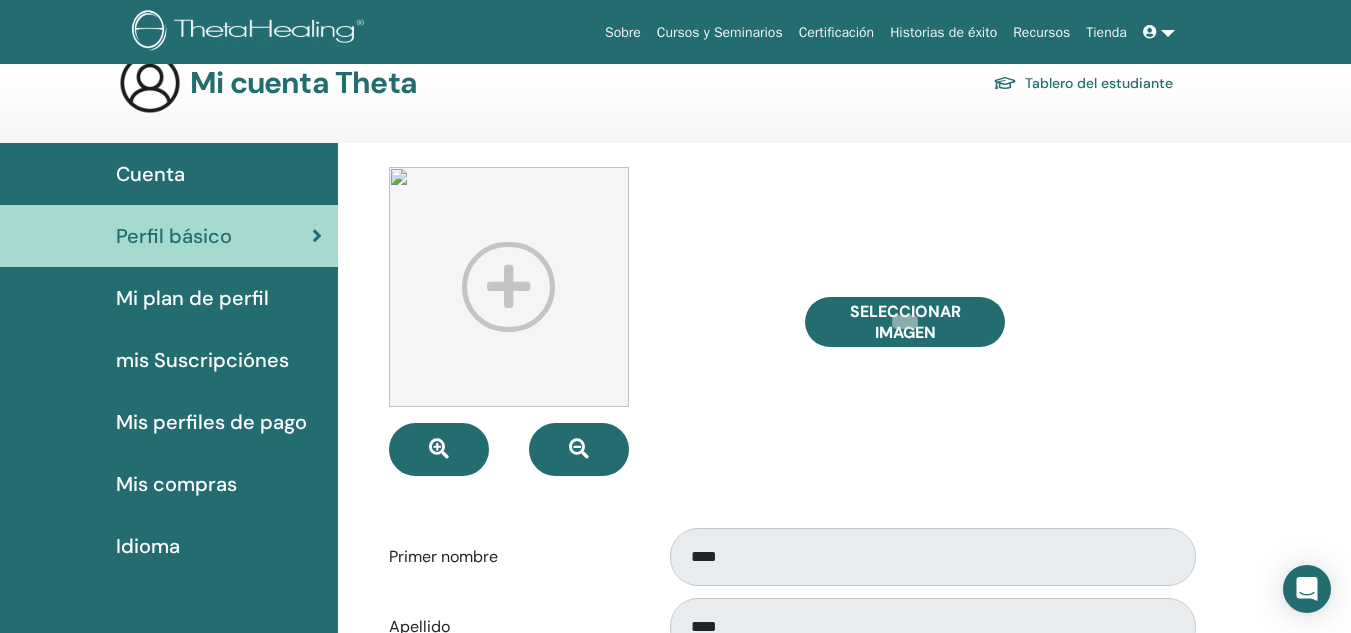 scroll, scrollTop: 0, scrollLeft: 0, axis: both 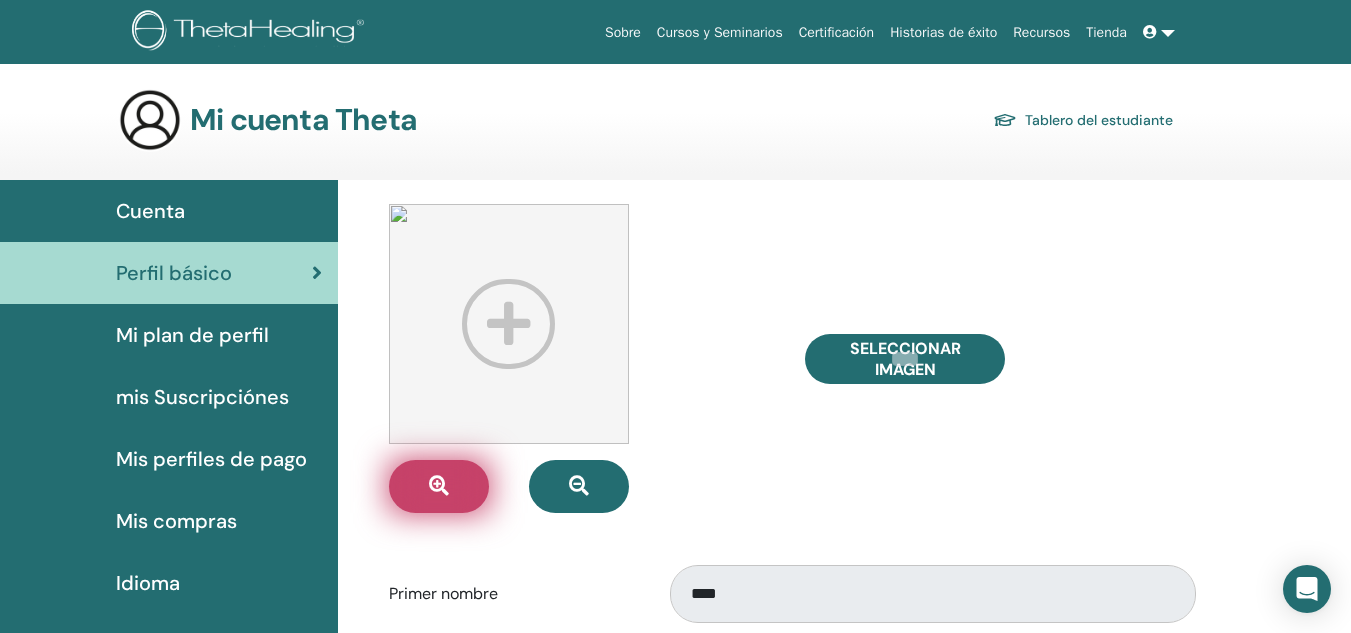 click at bounding box center (439, 486) 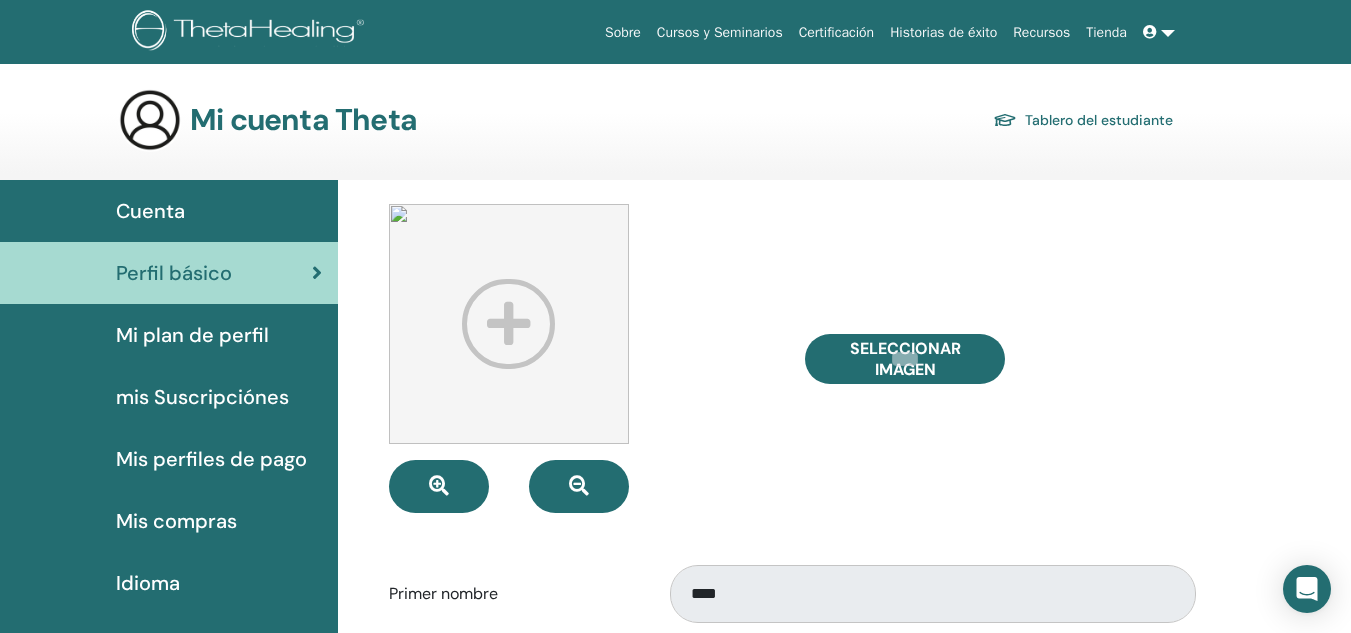 click on "Seleccionar imagen" at bounding box center [998, 358] 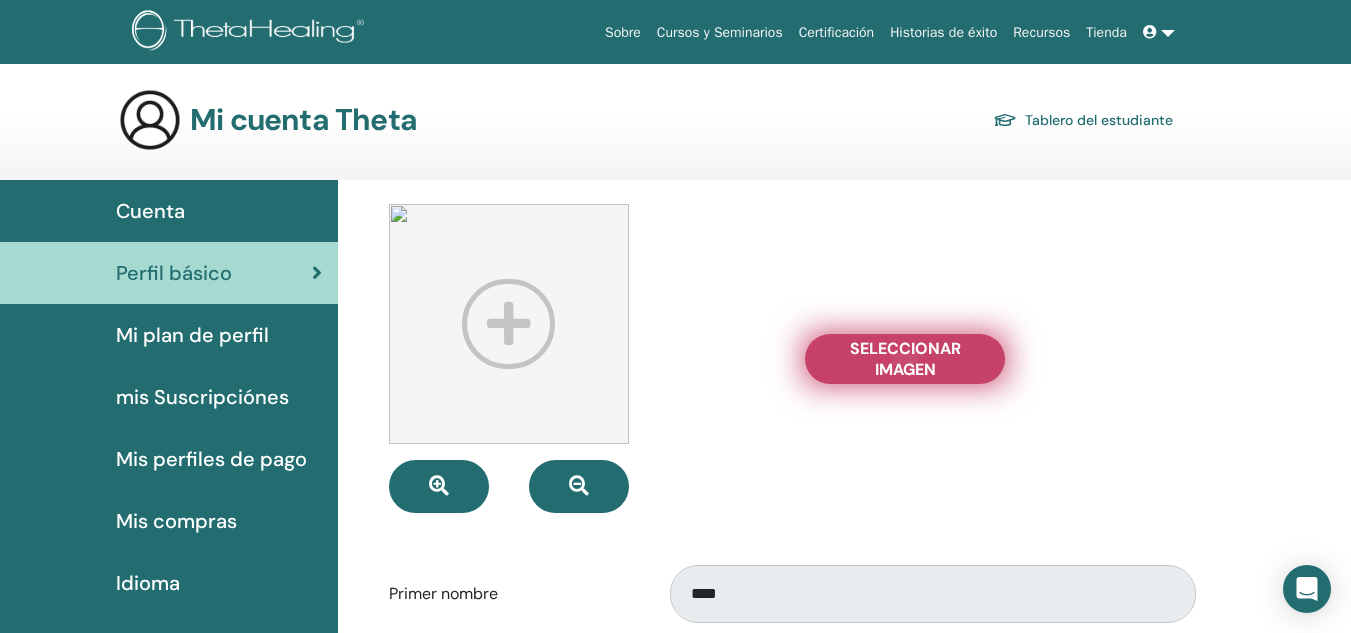 click on "Seleccionar imagen" at bounding box center (905, 359) 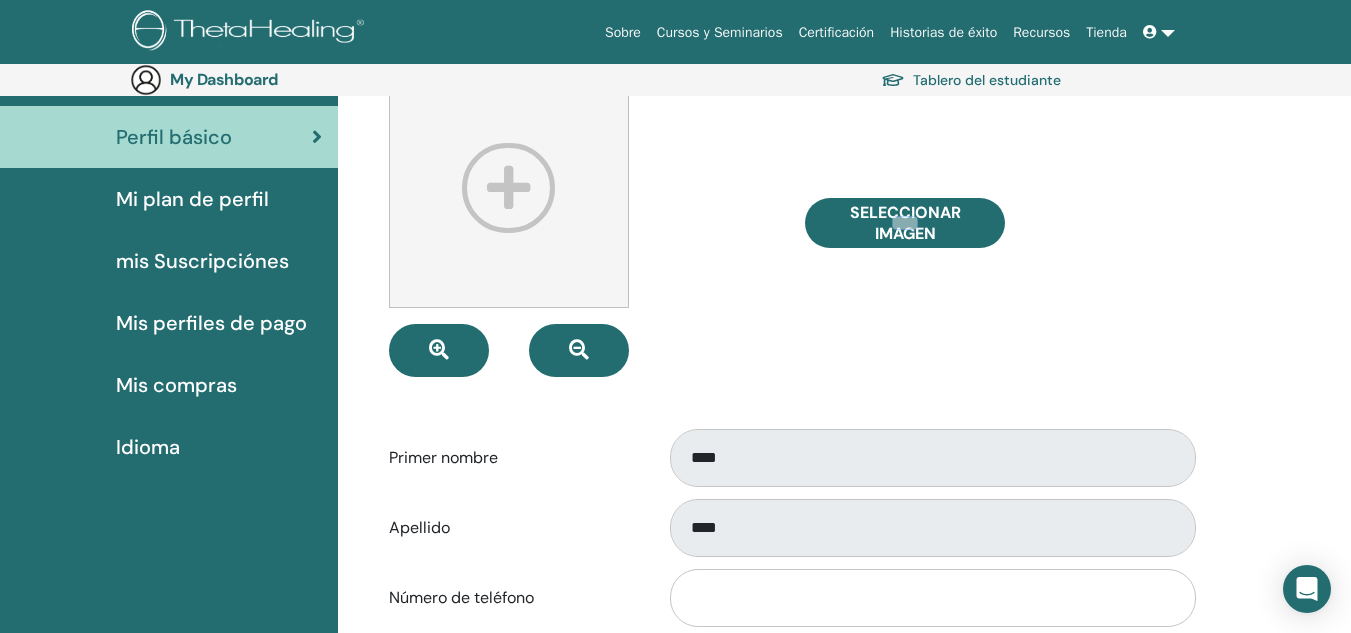scroll, scrollTop: 100, scrollLeft: 0, axis: vertical 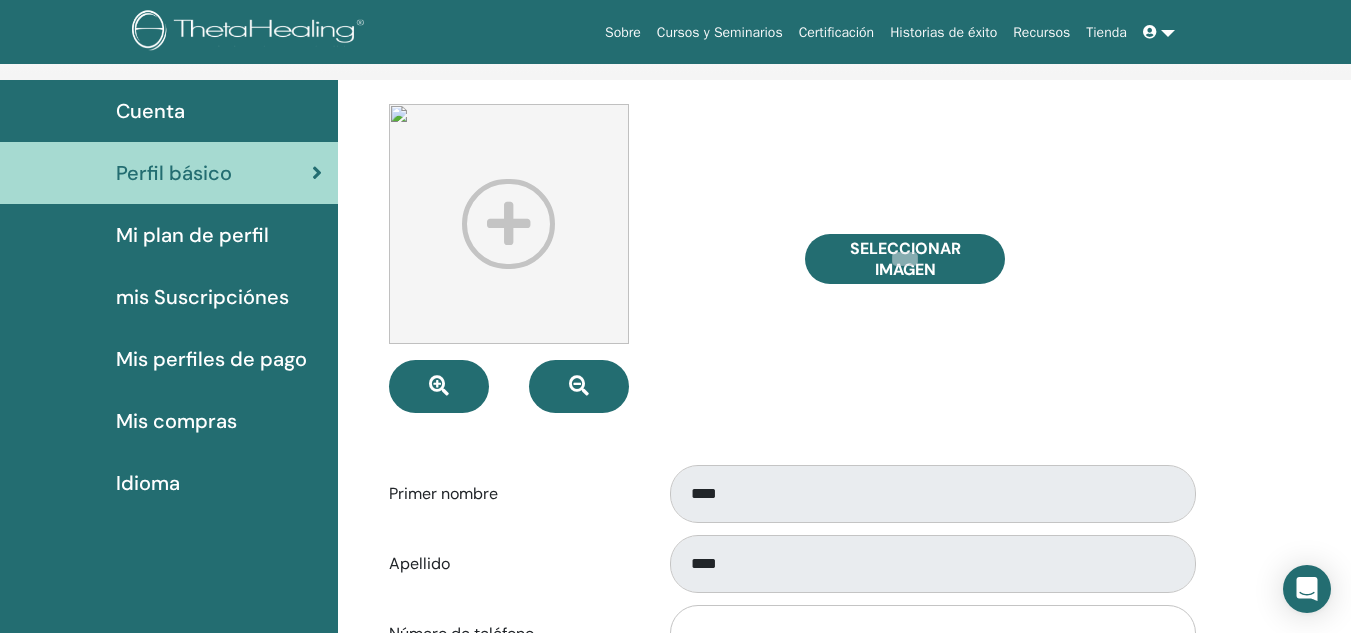 click on "mis Suscripciónes" at bounding box center [202, 297] 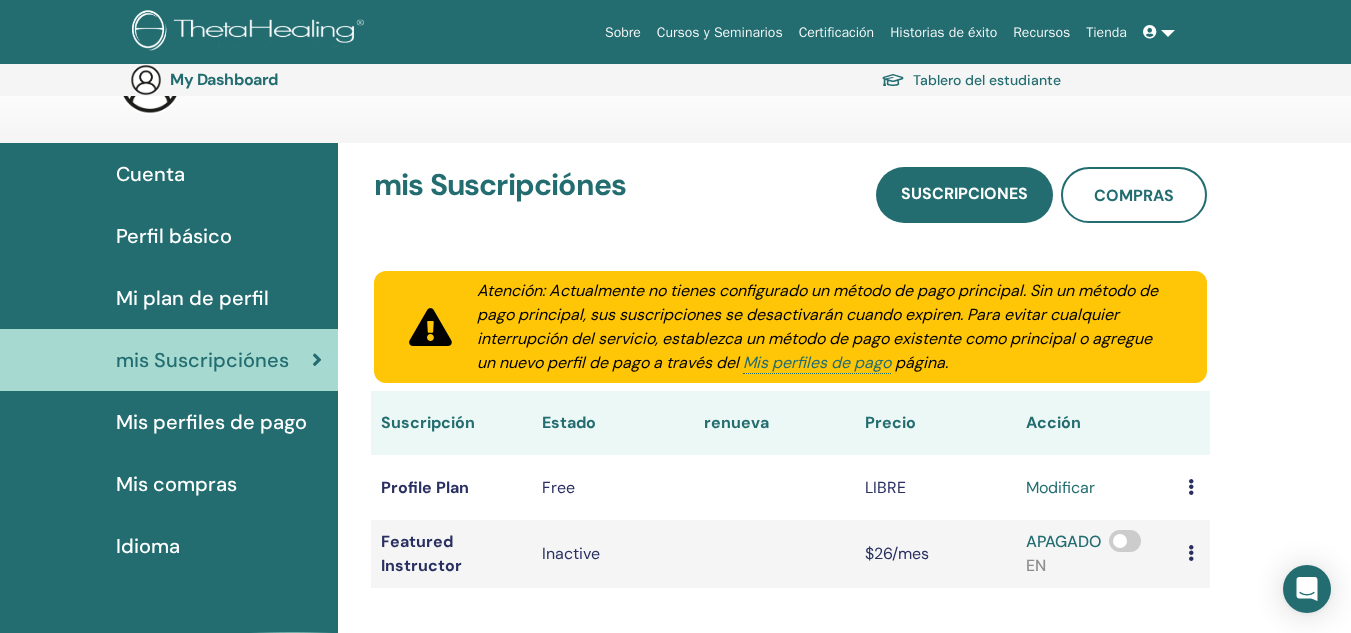 scroll, scrollTop: 0, scrollLeft: 0, axis: both 